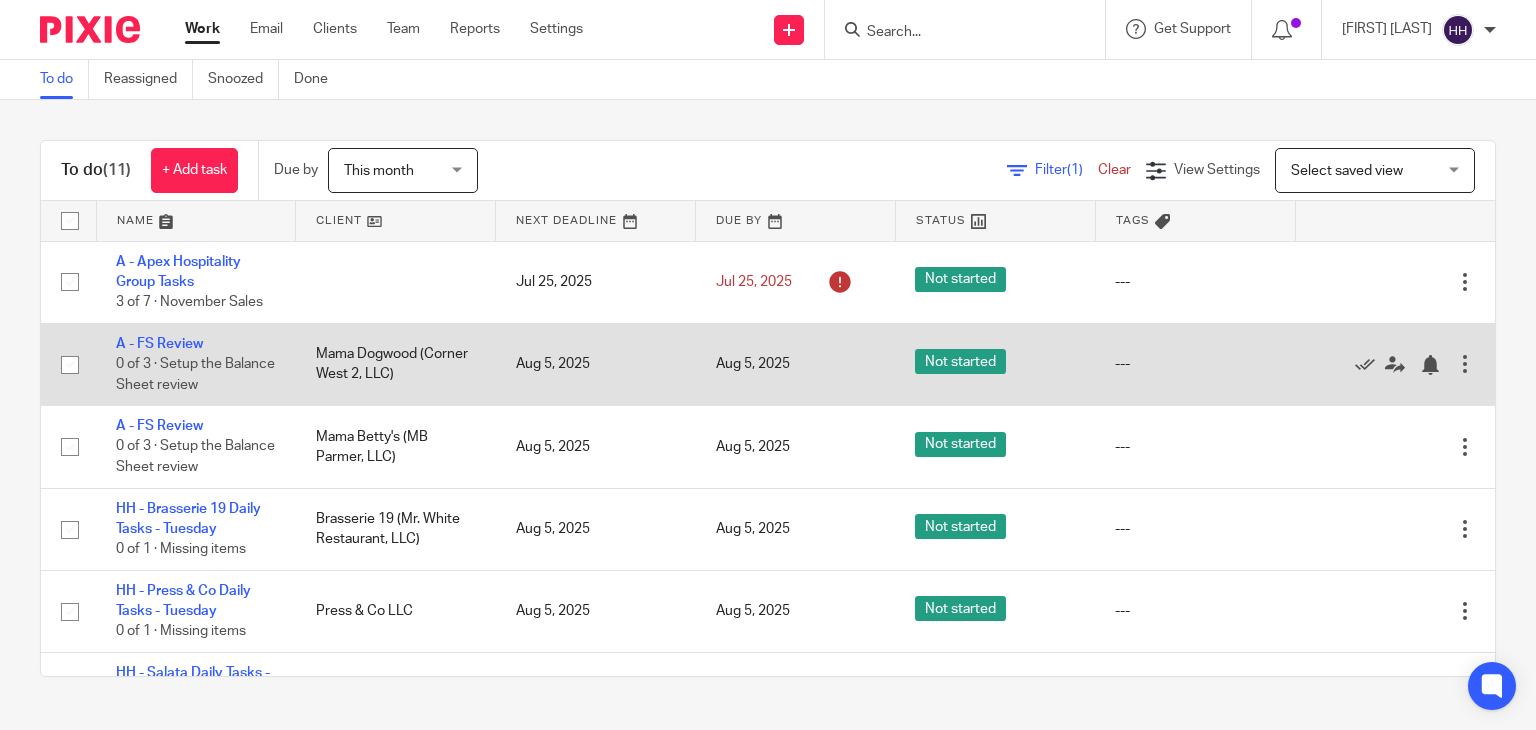 scroll, scrollTop: 0, scrollLeft: 0, axis: both 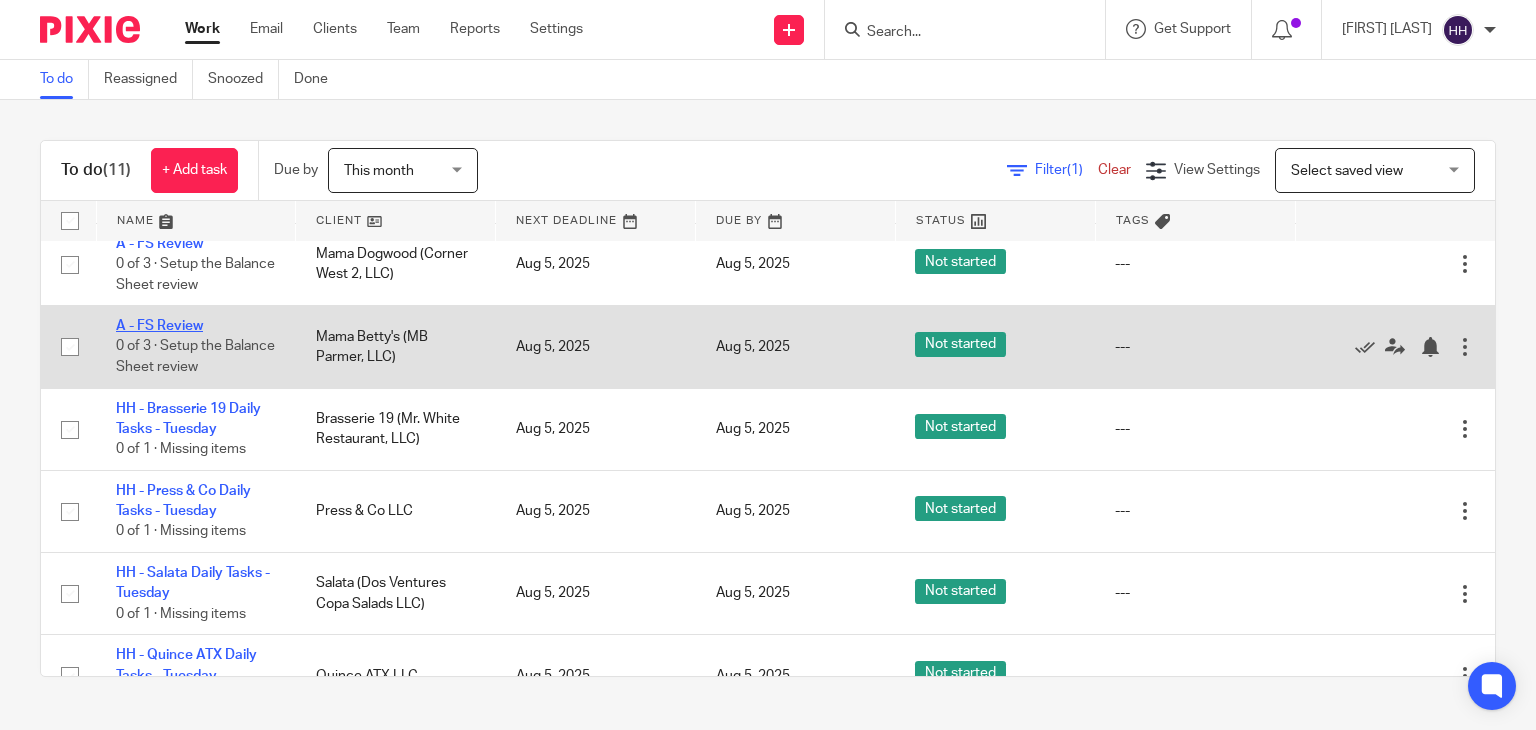 click on "A - FS Review" at bounding box center (159, 326) 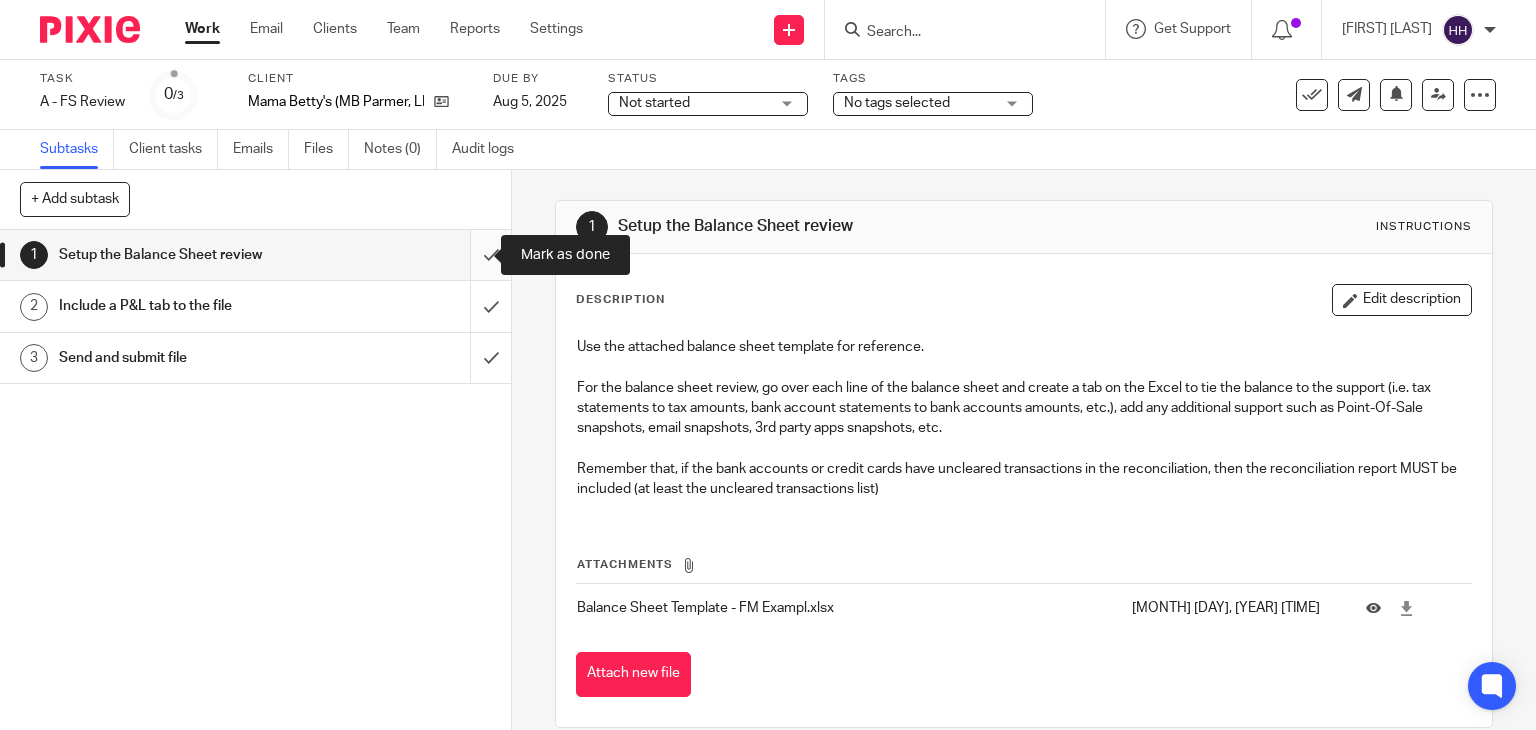 scroll, scrollTop: 0, scrollLeft: 0, axis: both 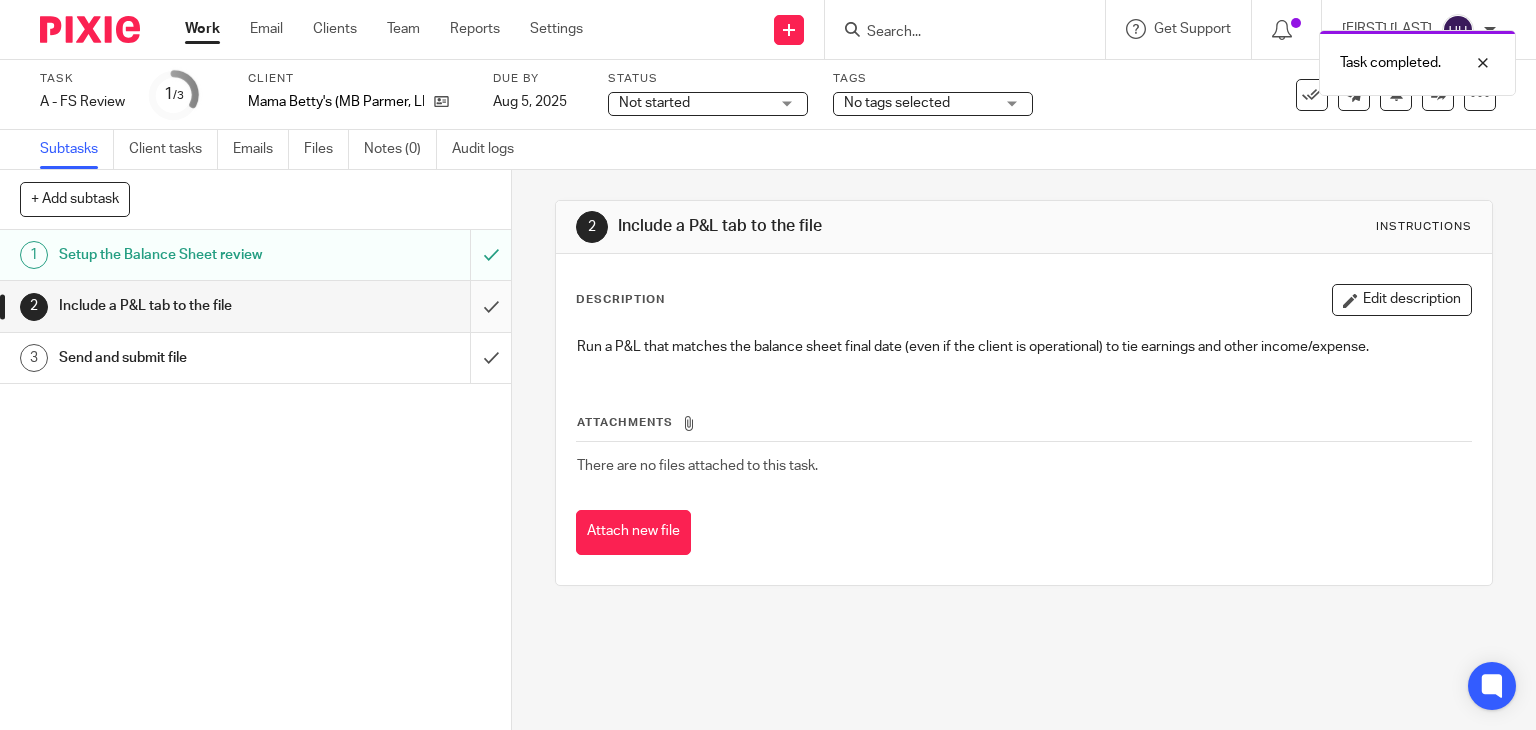 click at bounding box center (255, 306) 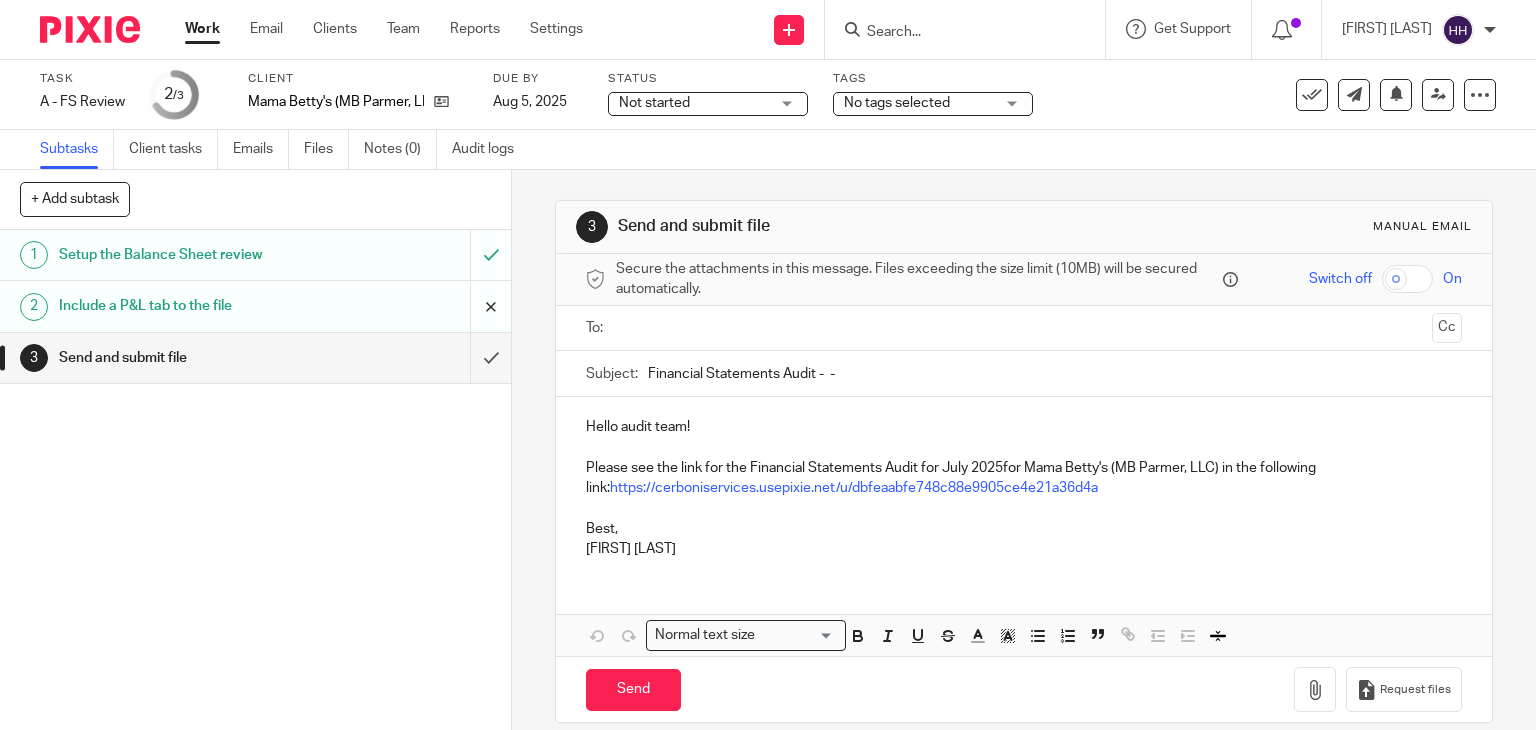 scroll, scrollTop: 0, scrollLeft: 0, axis: both 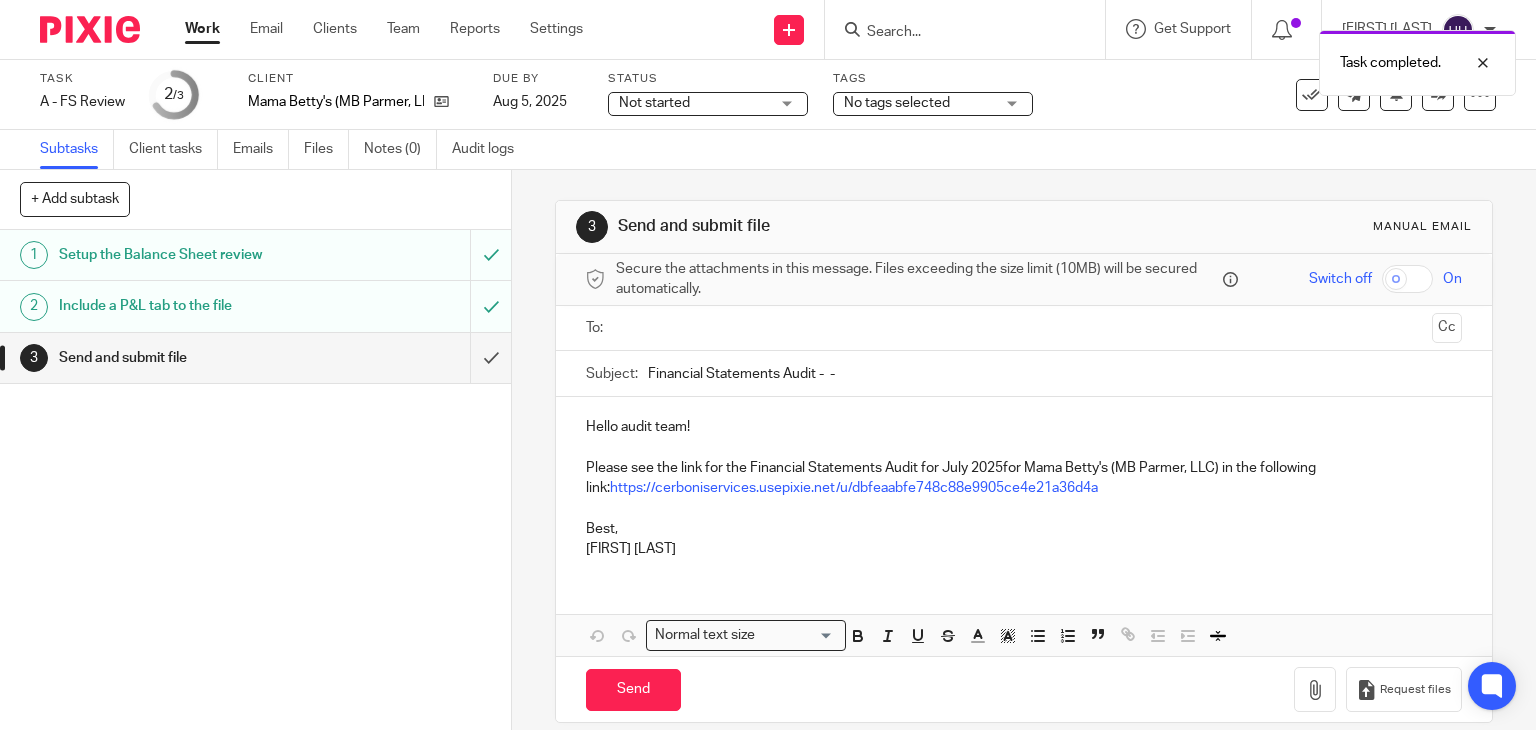 click at bounding box center [1023, 328] 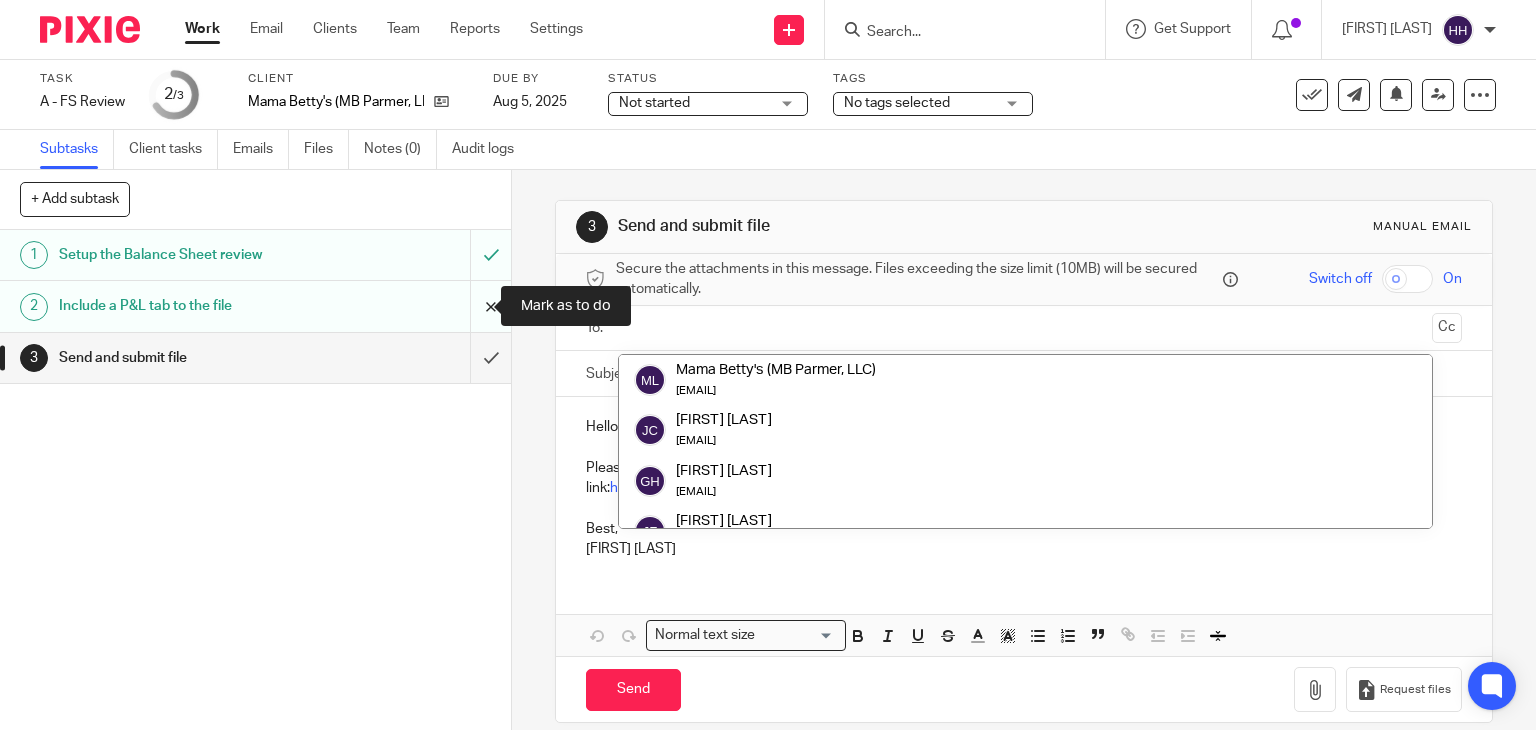 click at bounding box center (255, 306) 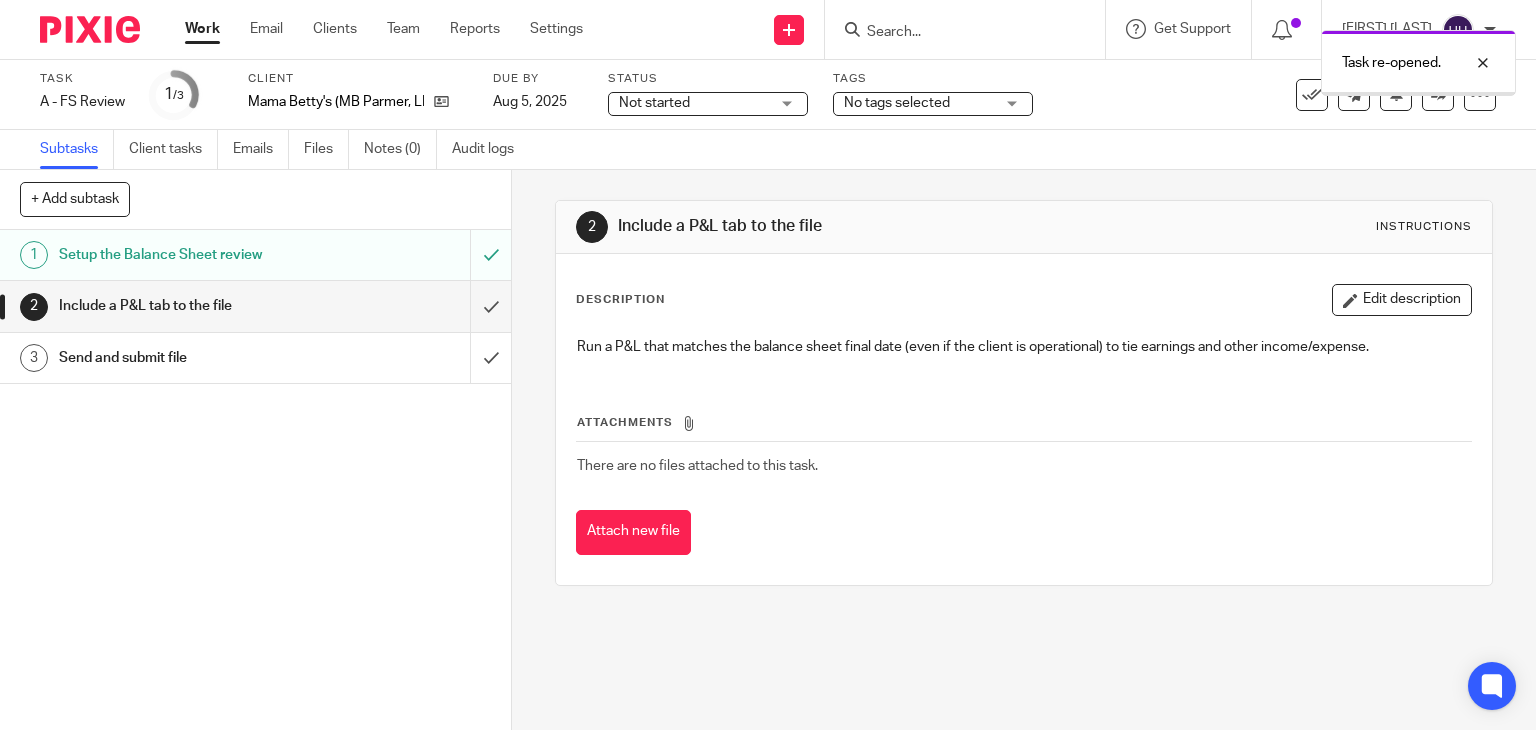 click at bounding box center [255, 255] 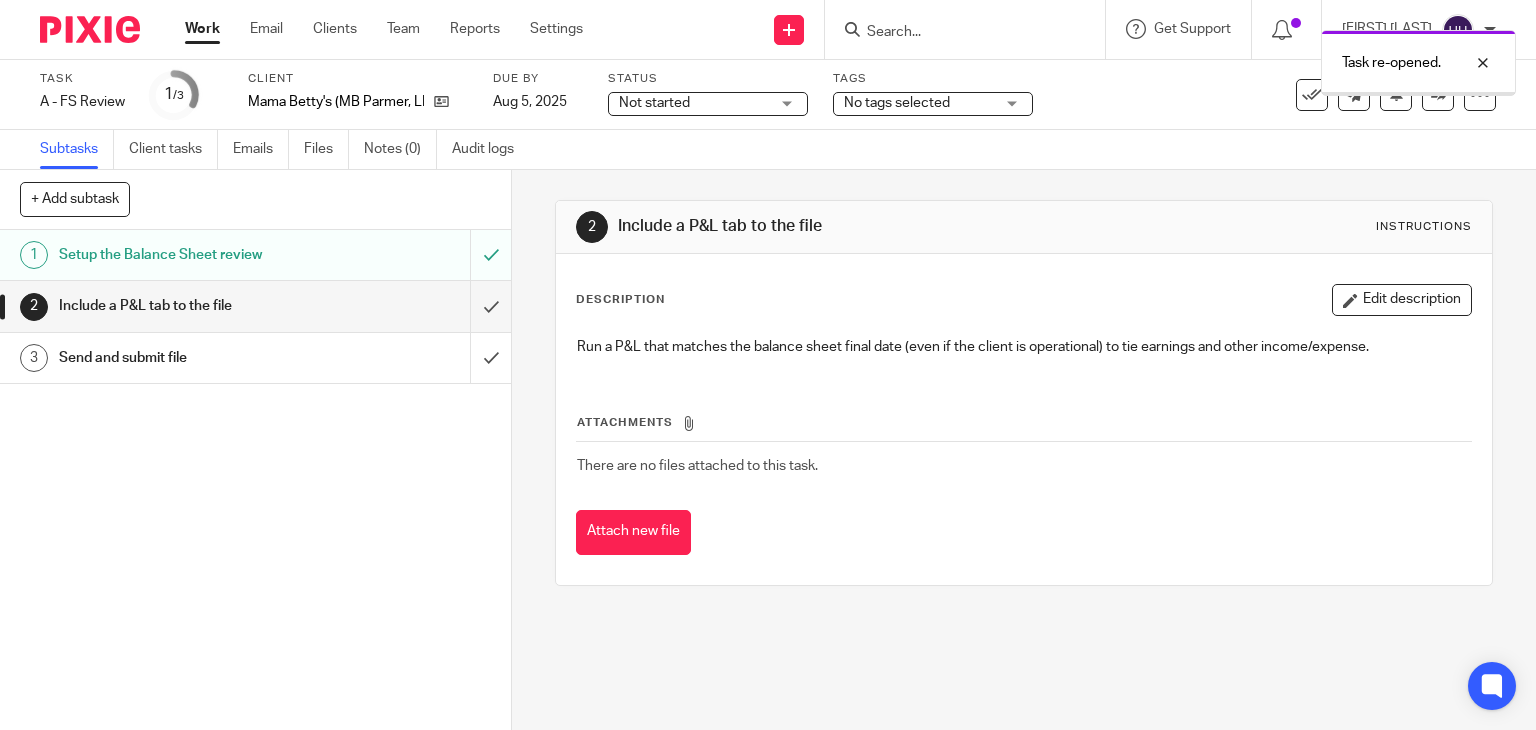 scroll, scrollTop: 0, scrollLeft: 0, axis: both 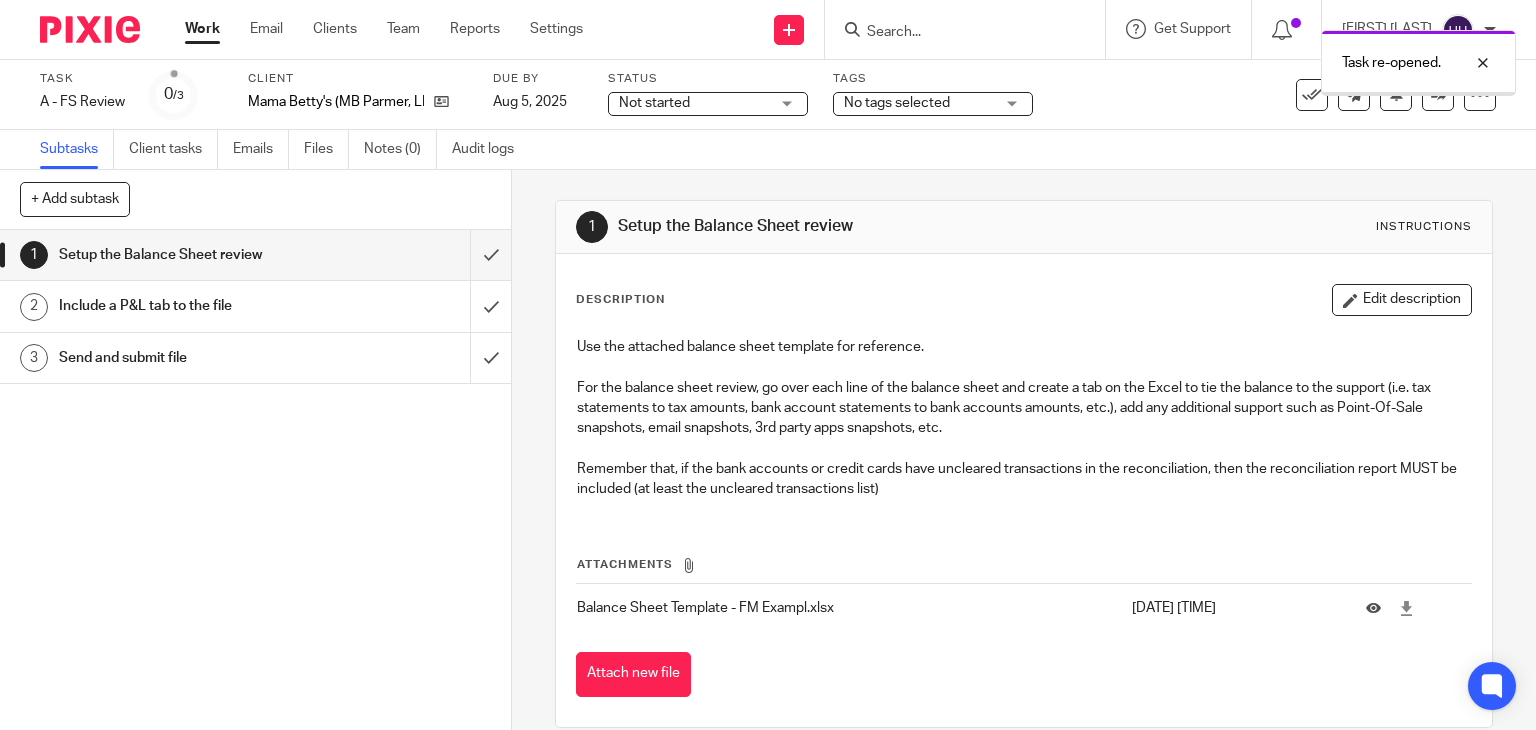 click on "Work" at bounding box center [202, 29] 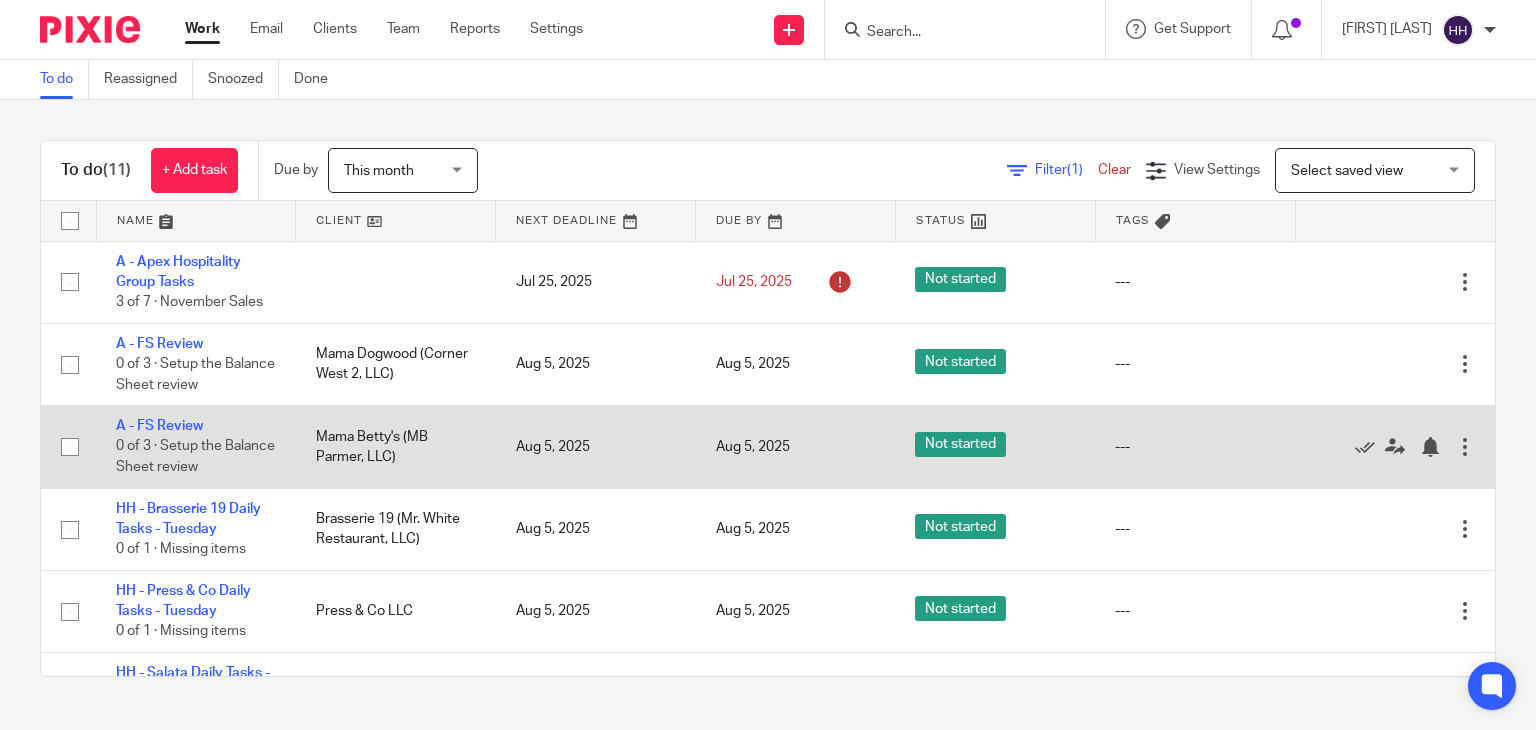 scroll, scrollTop: 0, scrollLeft: 0, axis: both 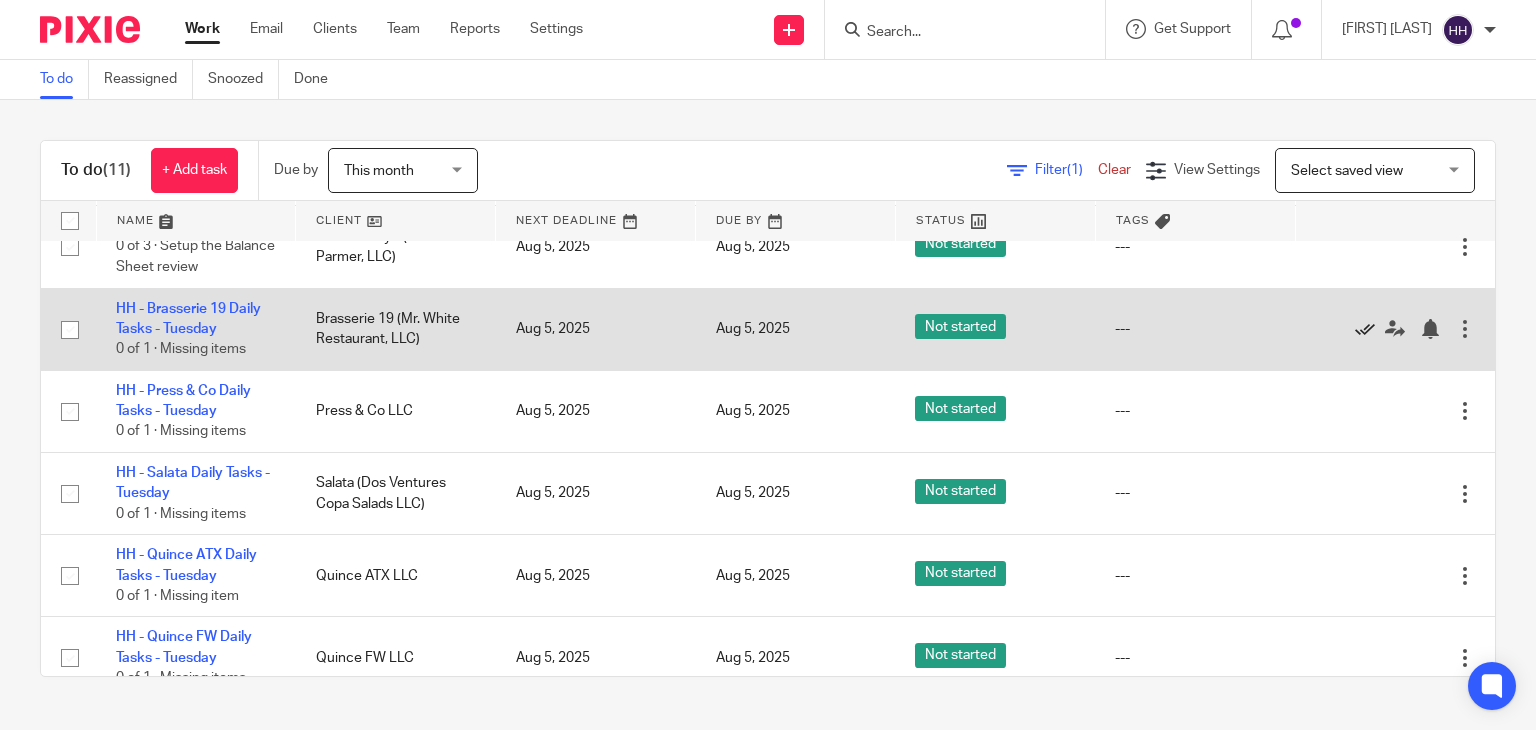 click at bounding box center (1365, 329) 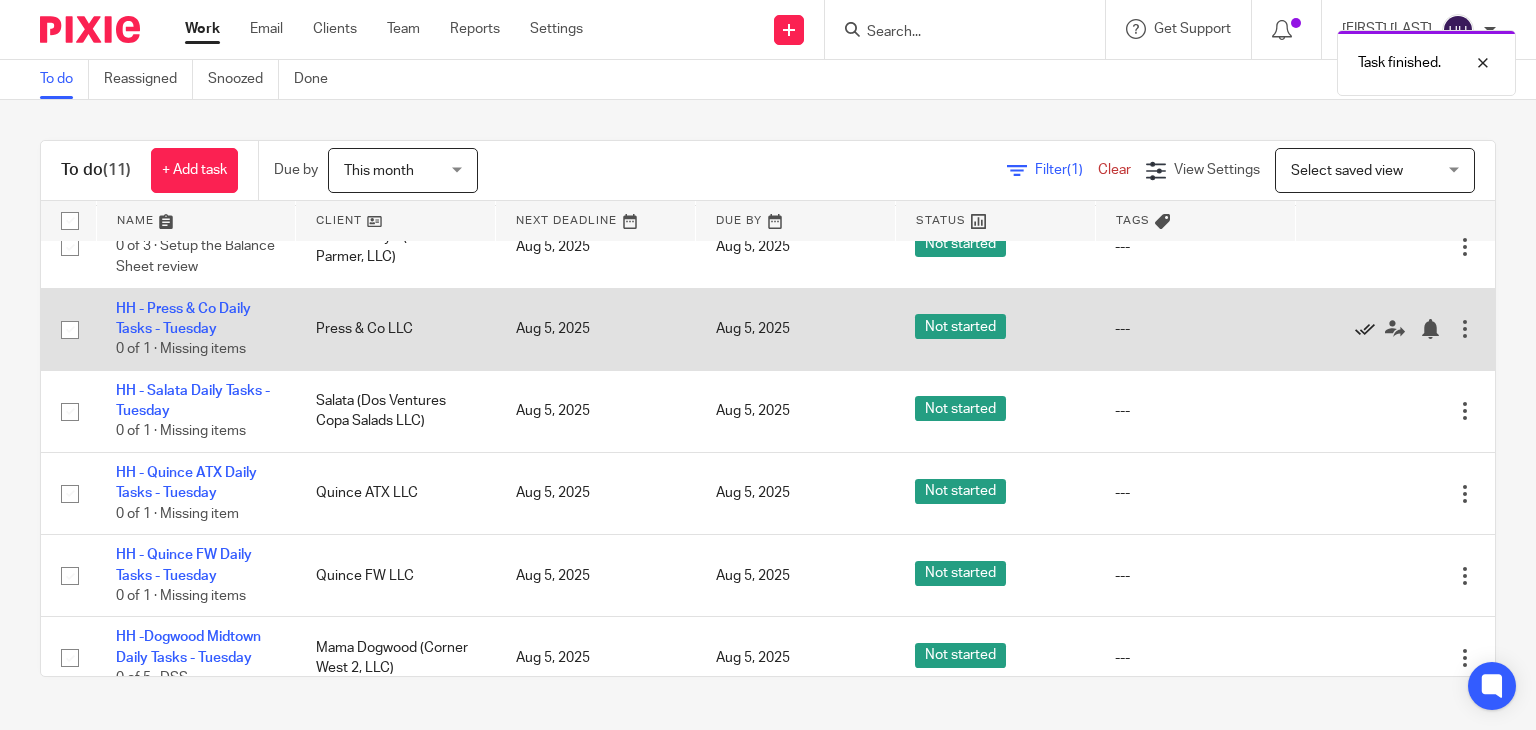 click at bounding box center [1365, 329] 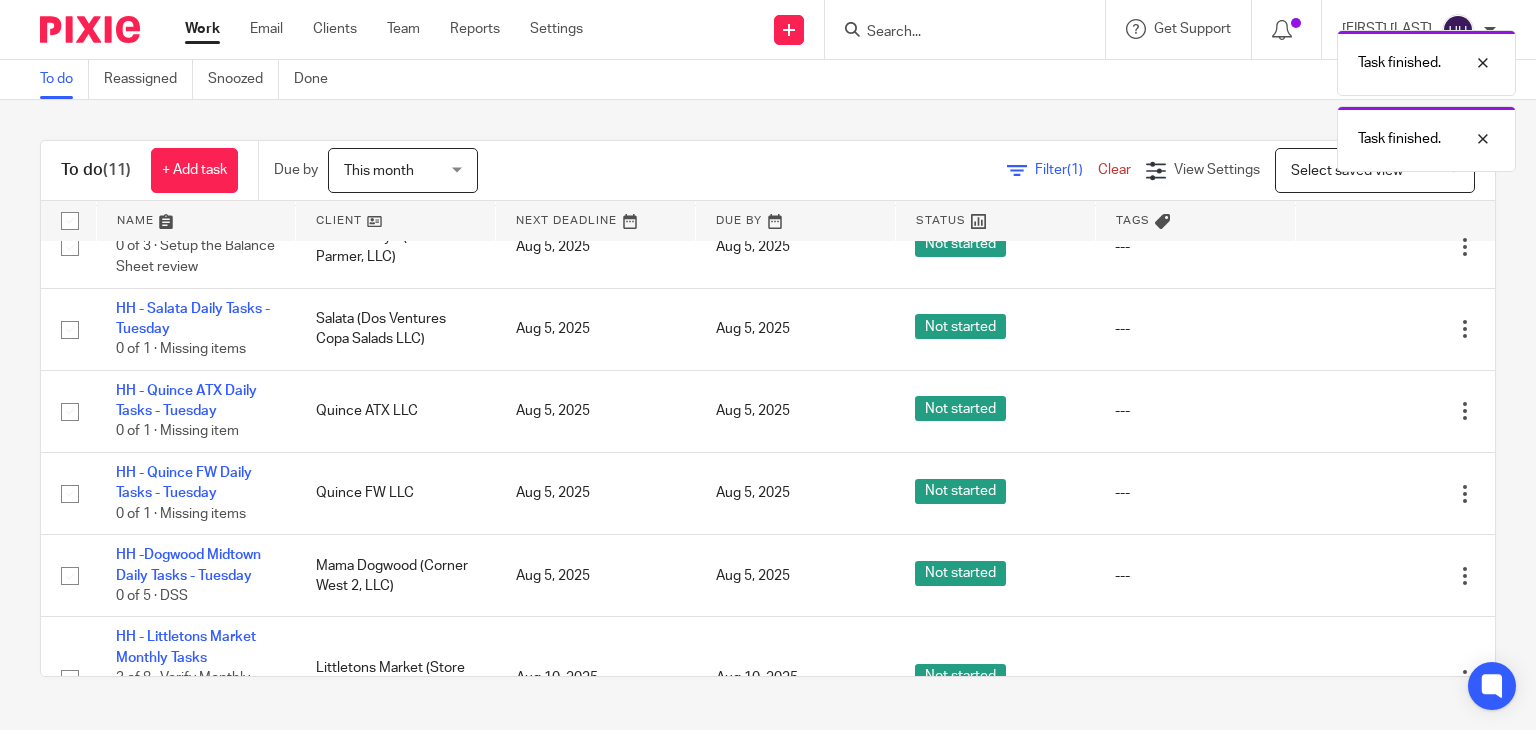 click at bounding box center (1365, 329) 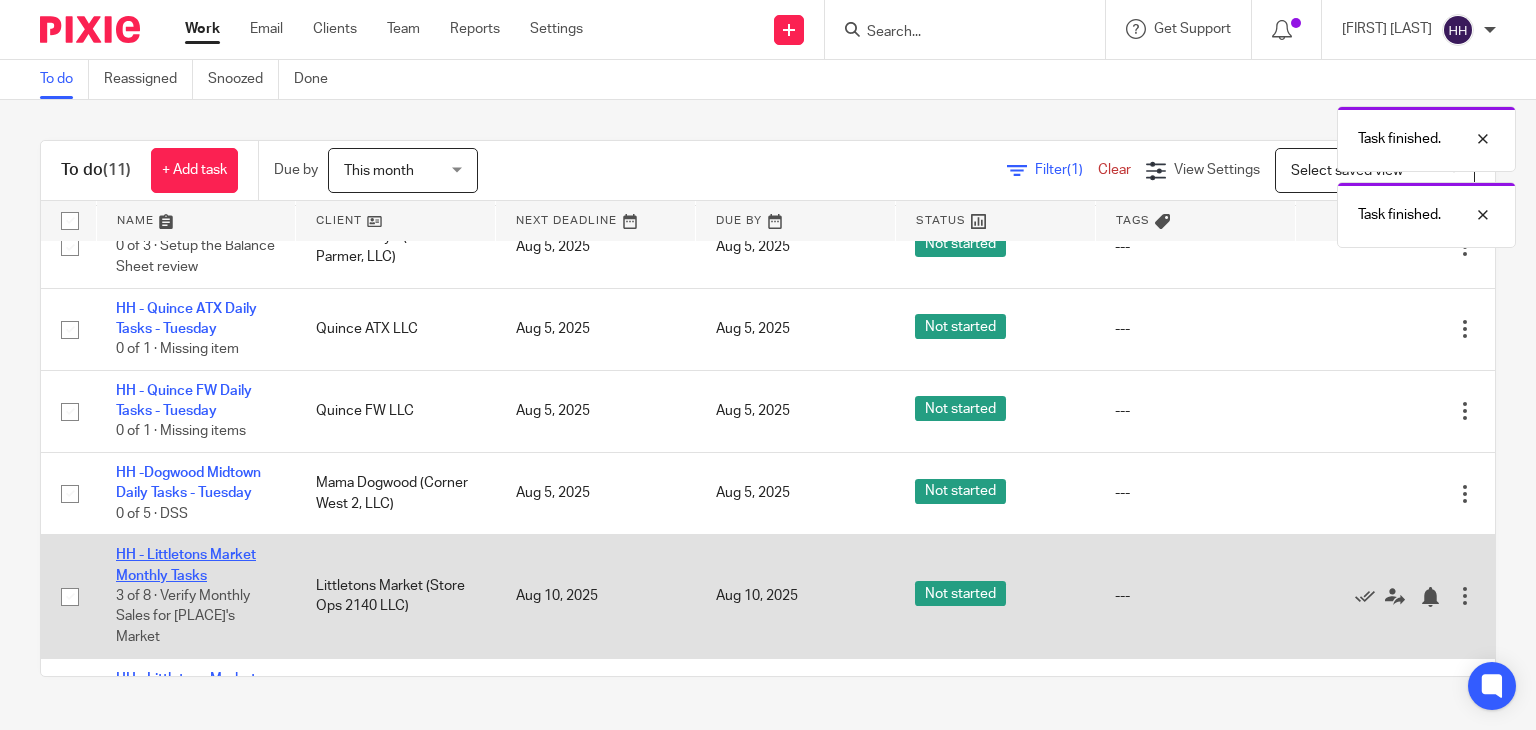 click on "HH - Littletons Market Monthly Tasks" at bounding box center (186, 565) 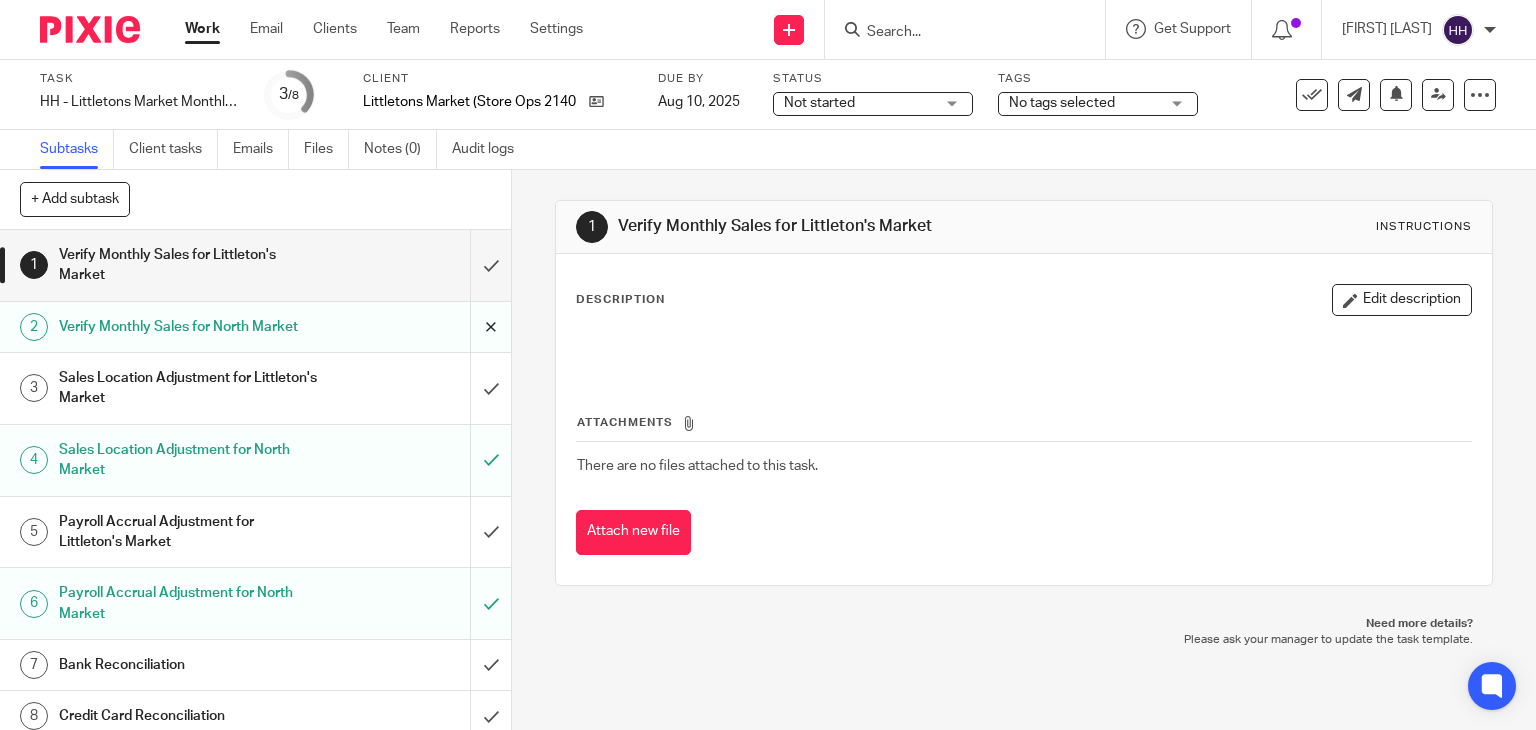 scroll, scrollTop: 0, scrollLeft: 0, axis: both 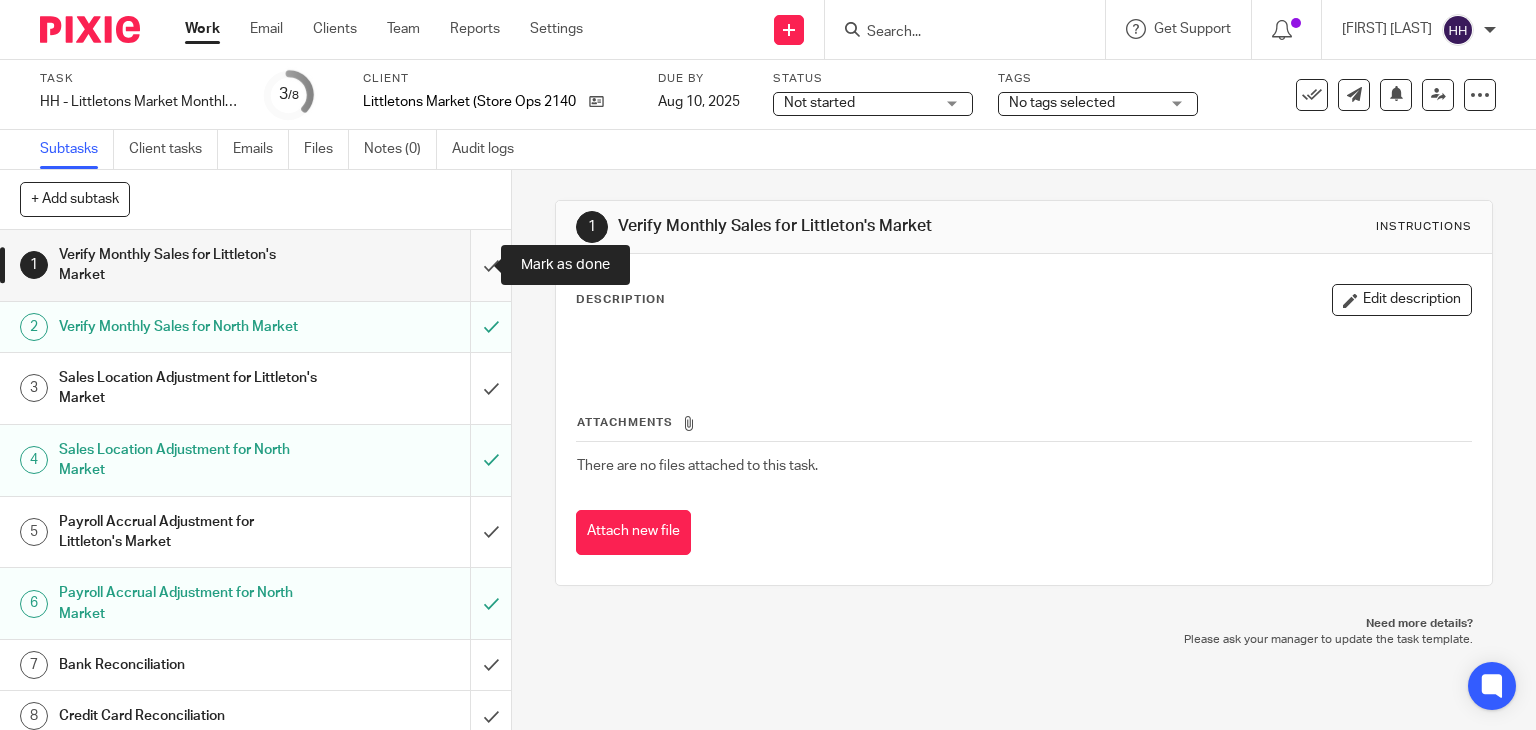 click at bounding box center [255, 265] 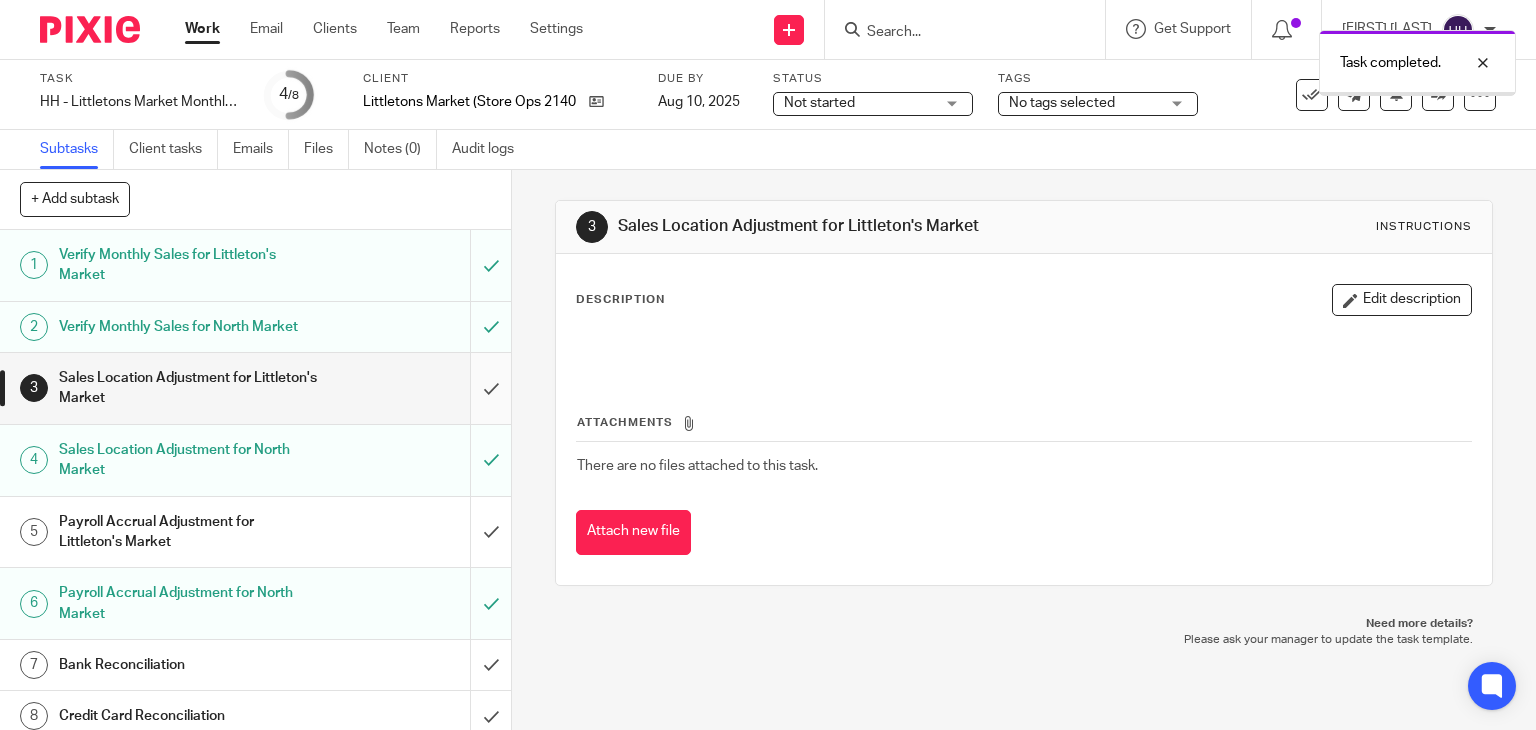 scroll, scrollTop: 0, scrollLeft: 0, axis: both 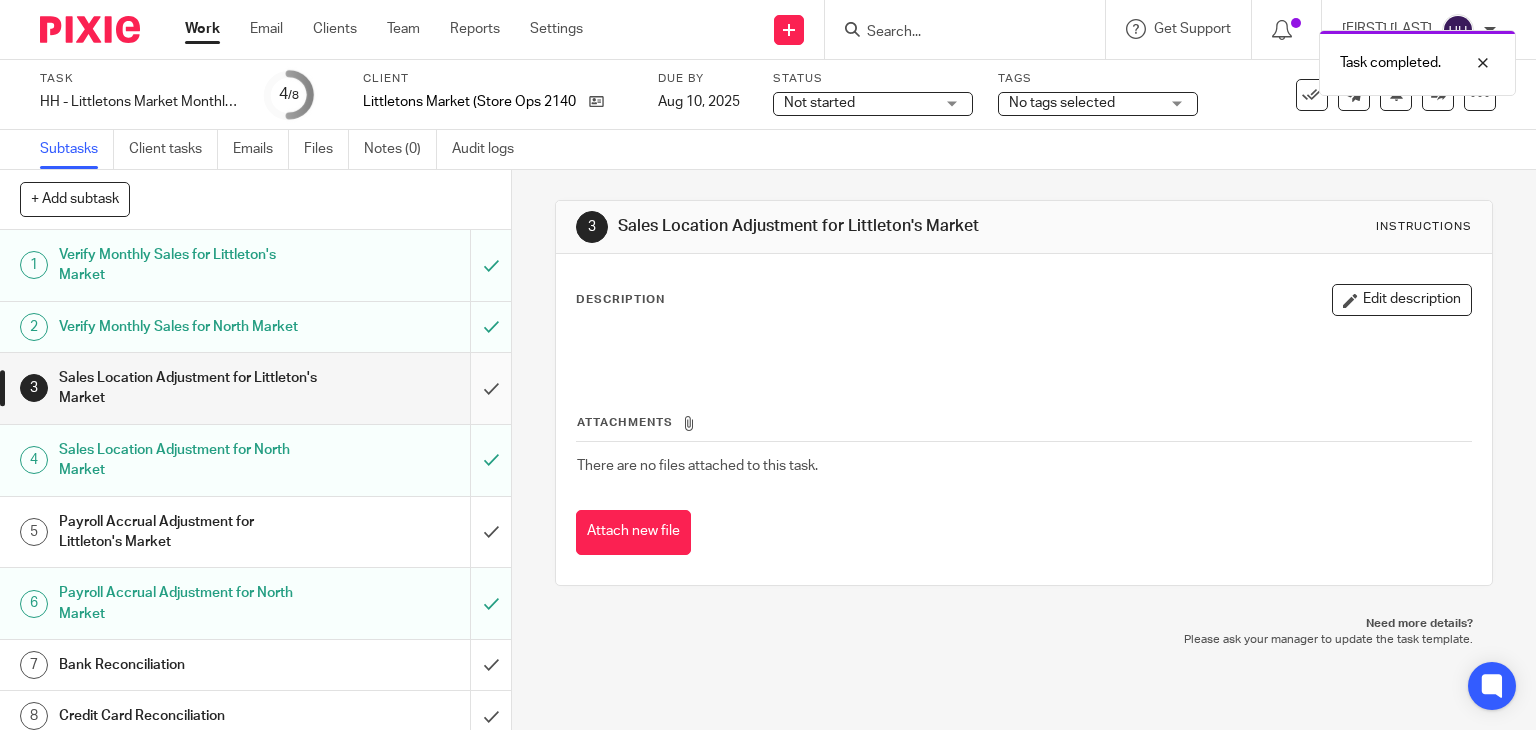 click at bounding box center [255, 388] 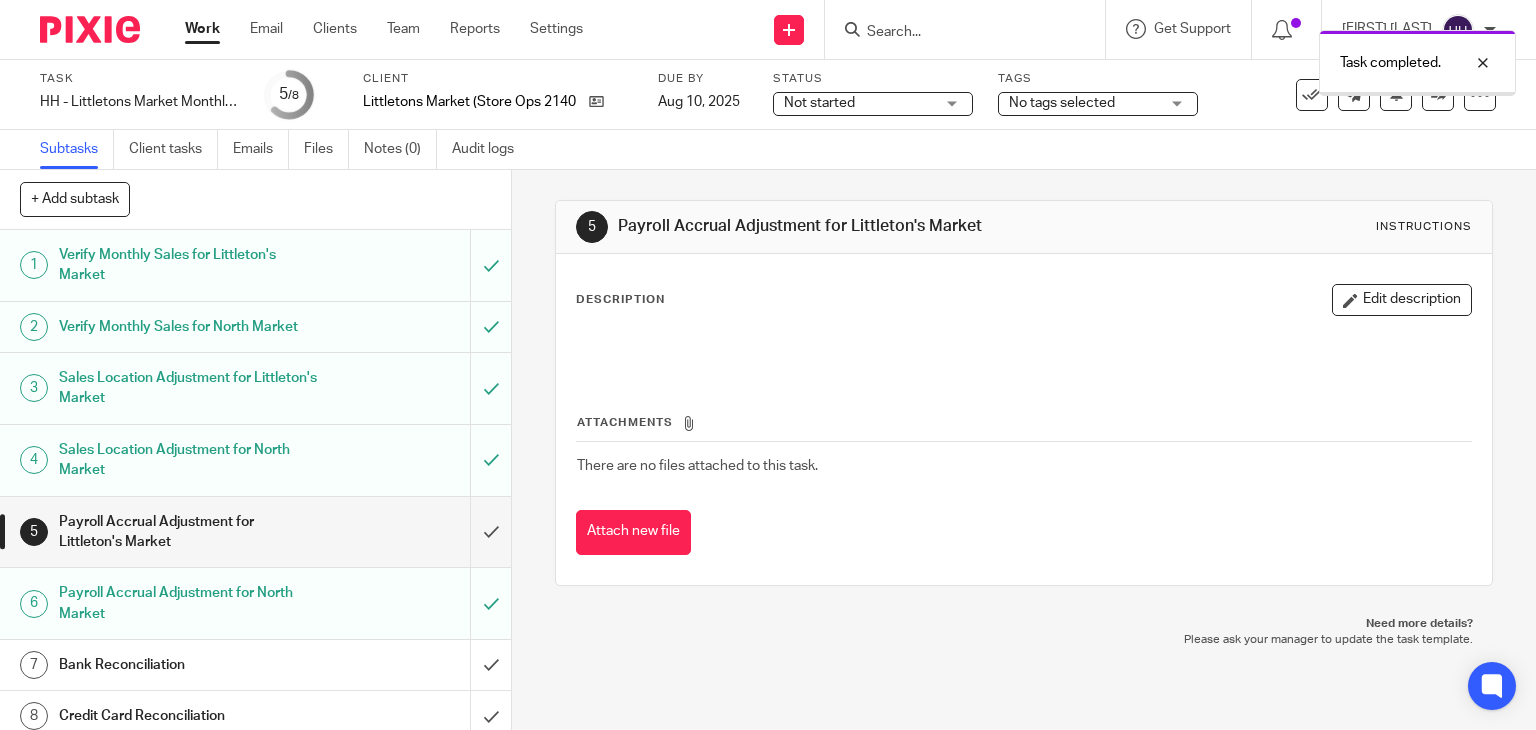 scroll, scrollTop: 0, scrollLeft: 0, axis: both 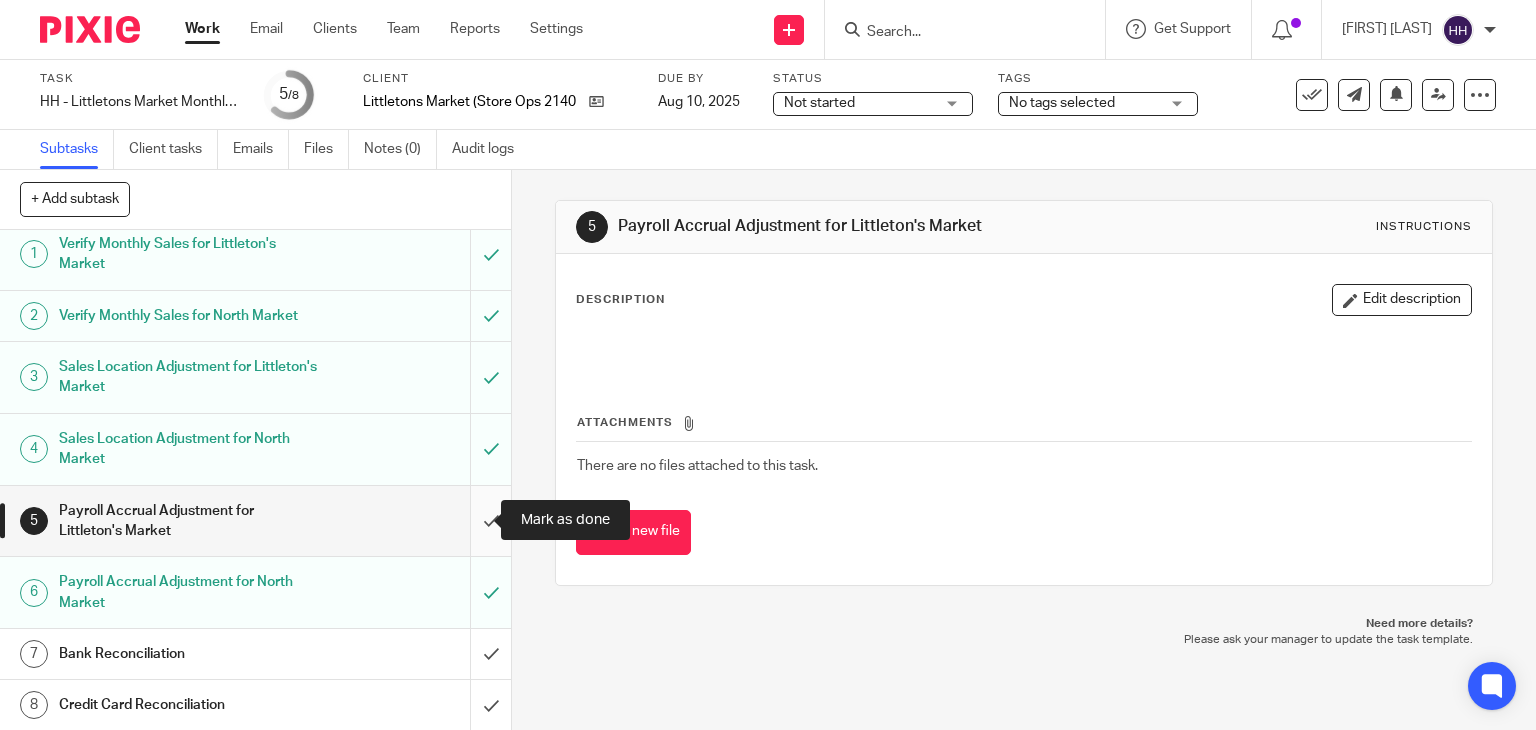 click at bounding box center (255, 521) 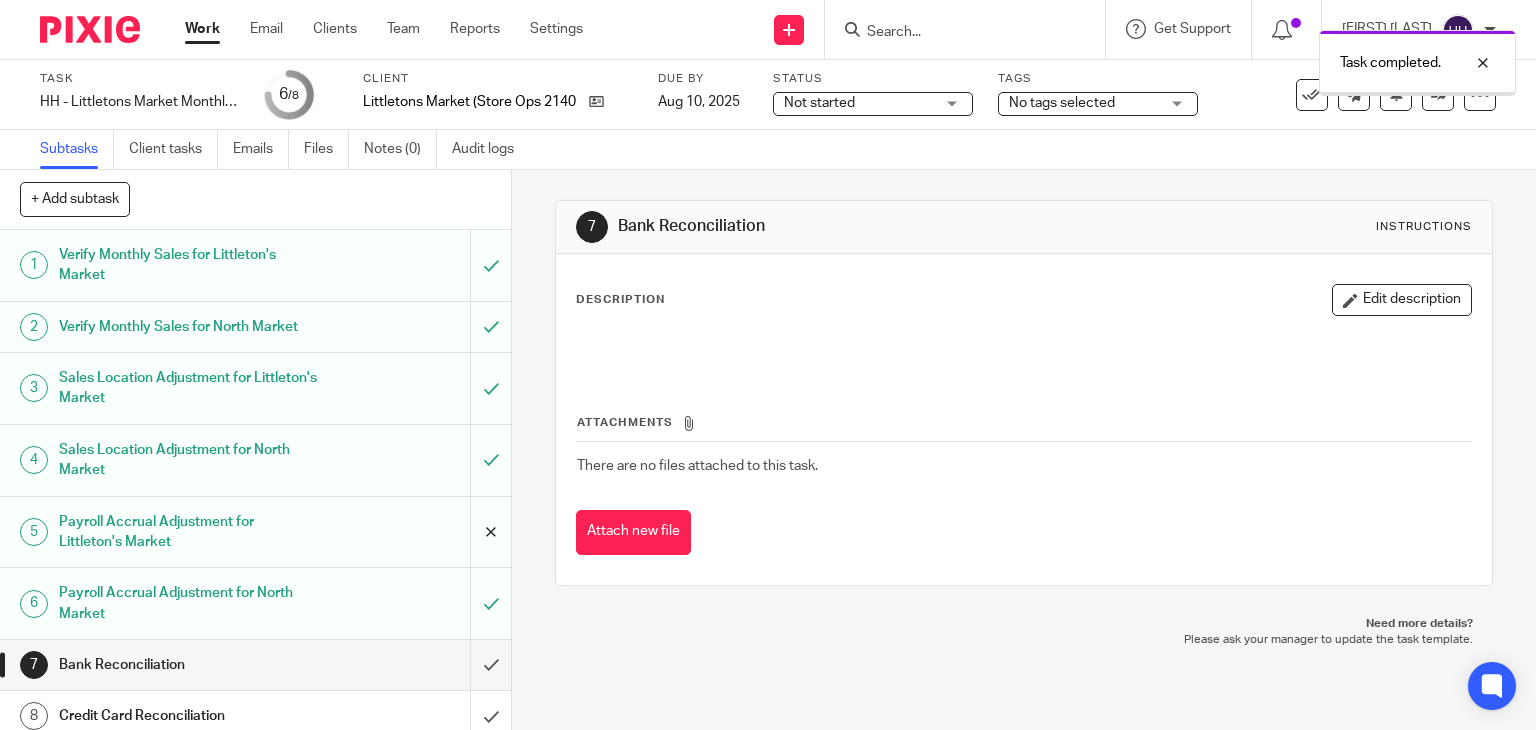 scroll, scrollTop: 0, scrollLeft: 0, axis: both 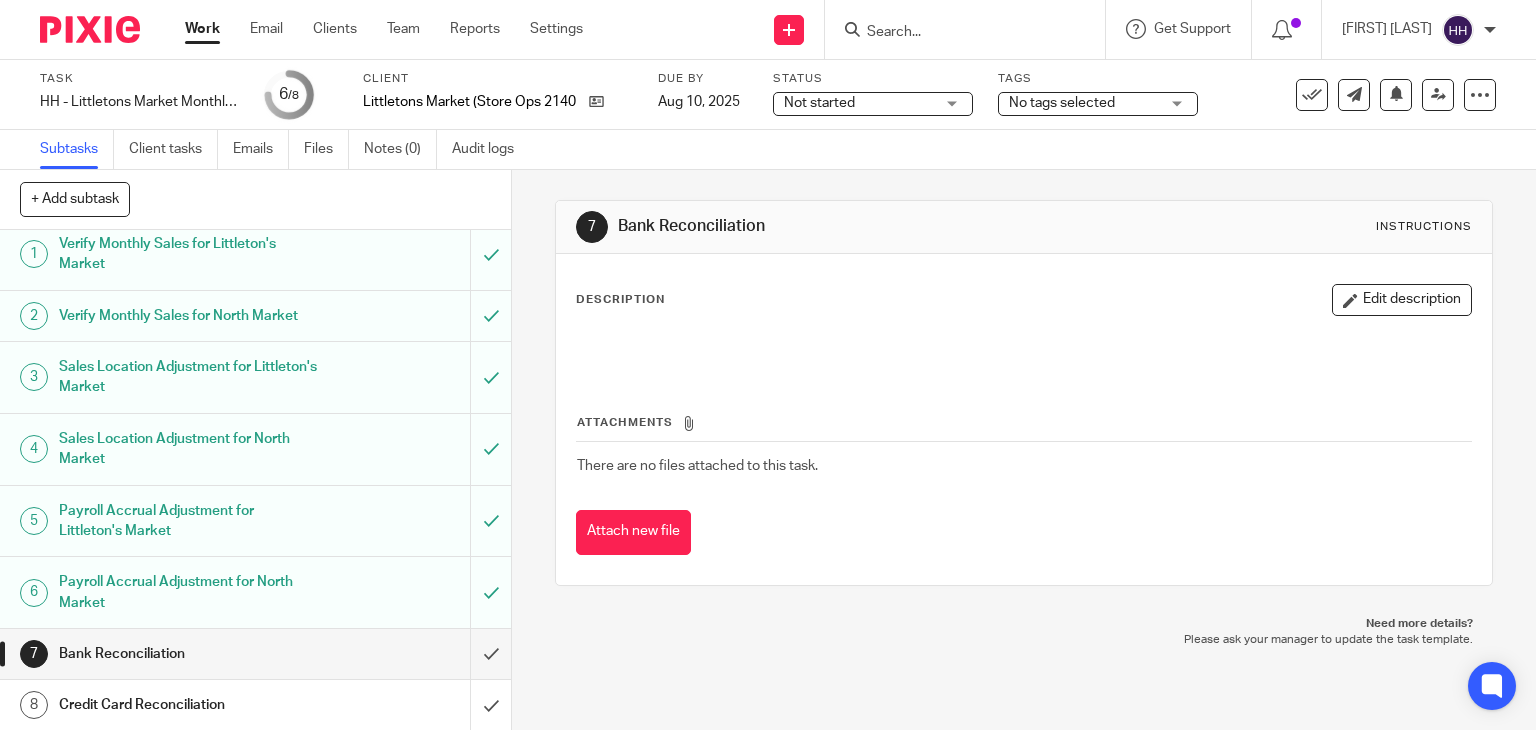 click on "Work" at bounding box center (202, 29) 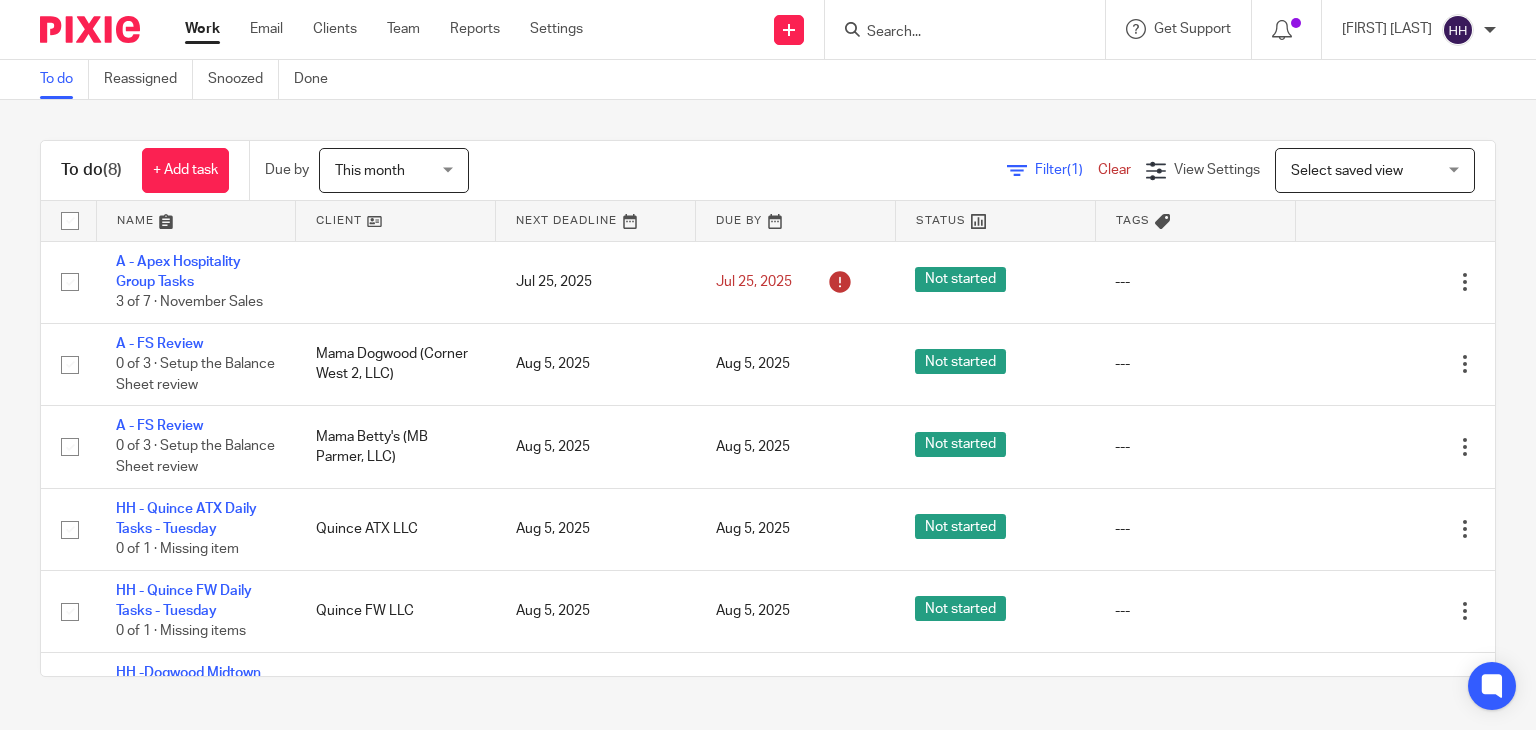 scroll, scrollTop: 0, scrollLeft: 0, axis: both 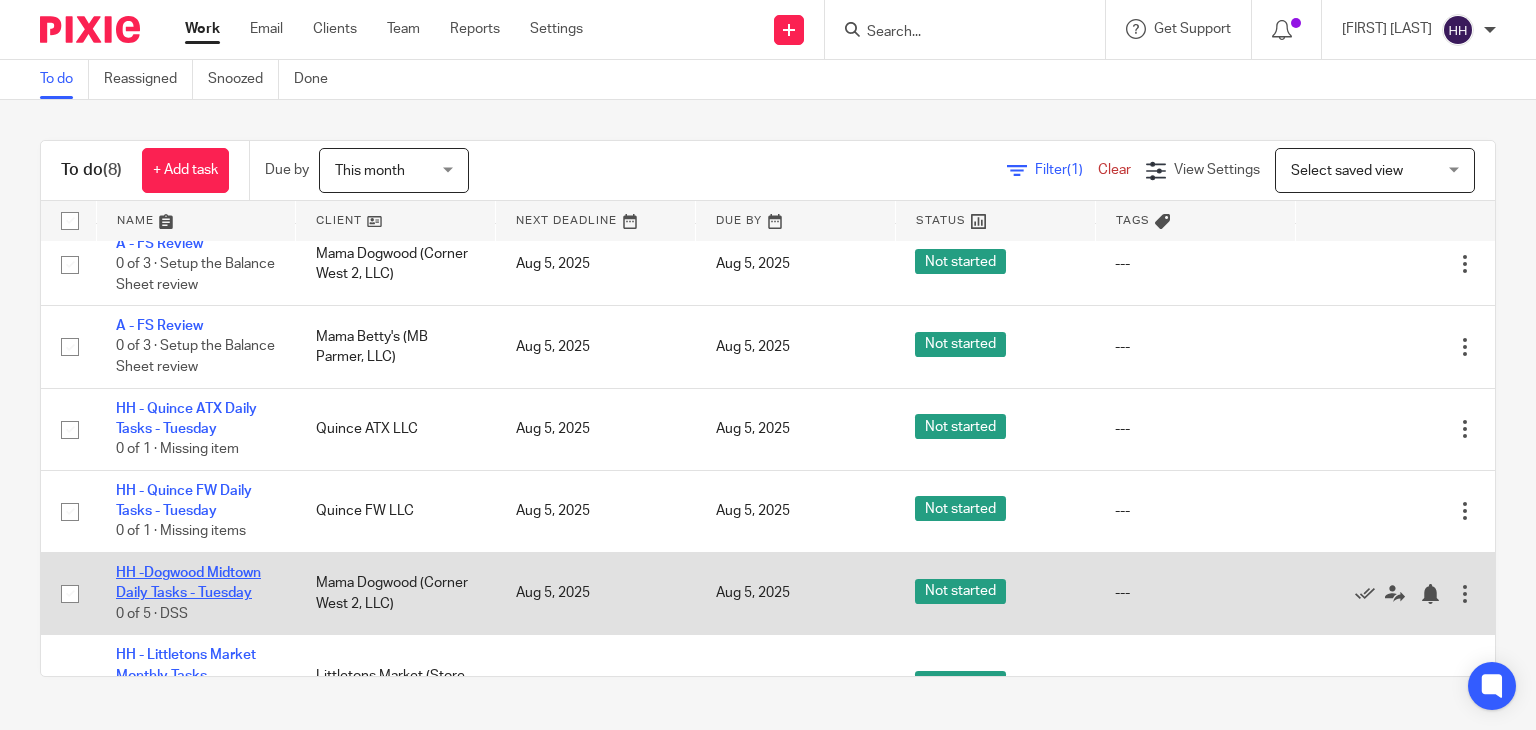 click on "HH -Dogwood Midtown Daily Tasks - Tuesday" at bounding box center [188, 583] 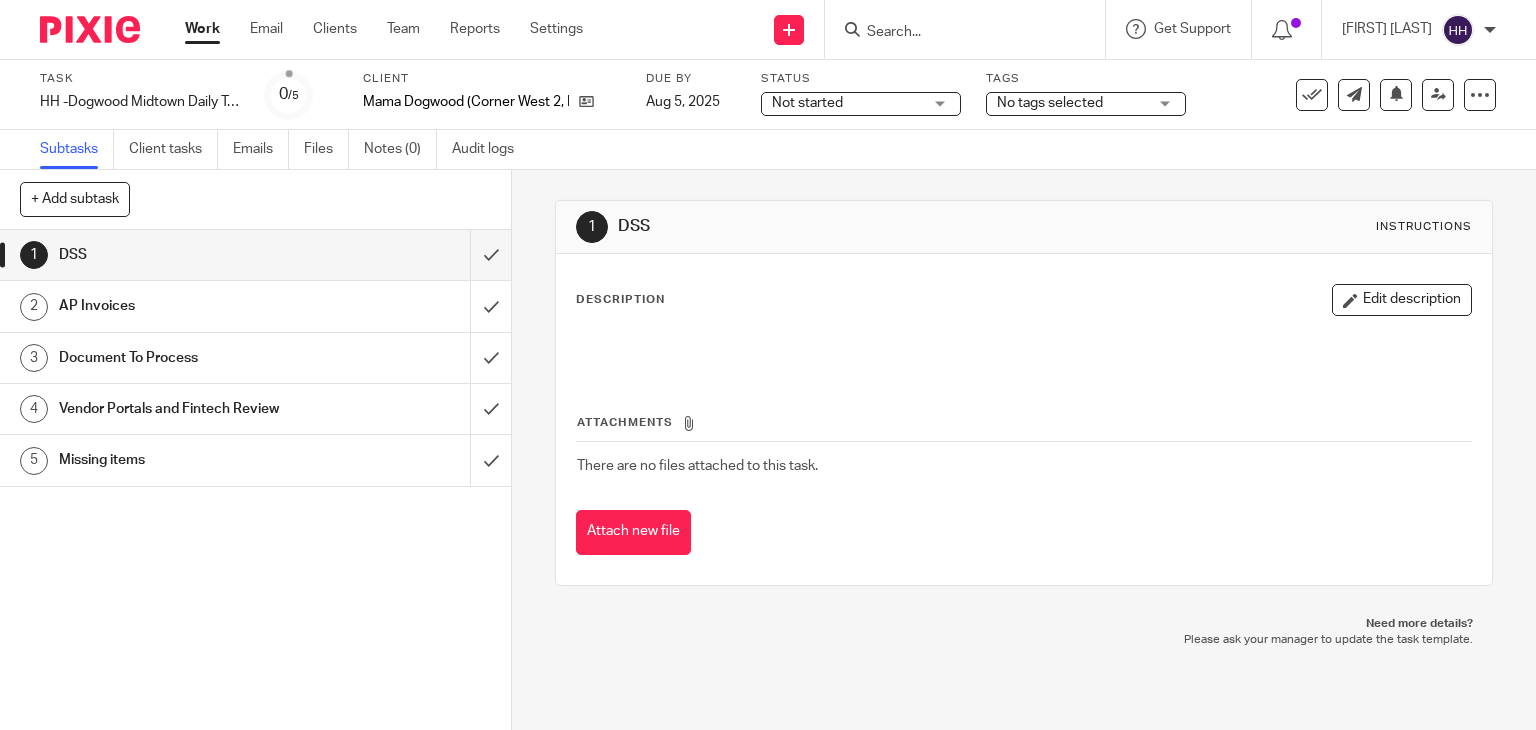 scroll, scrollTop: 0, scrollLeft: 0, axis: both 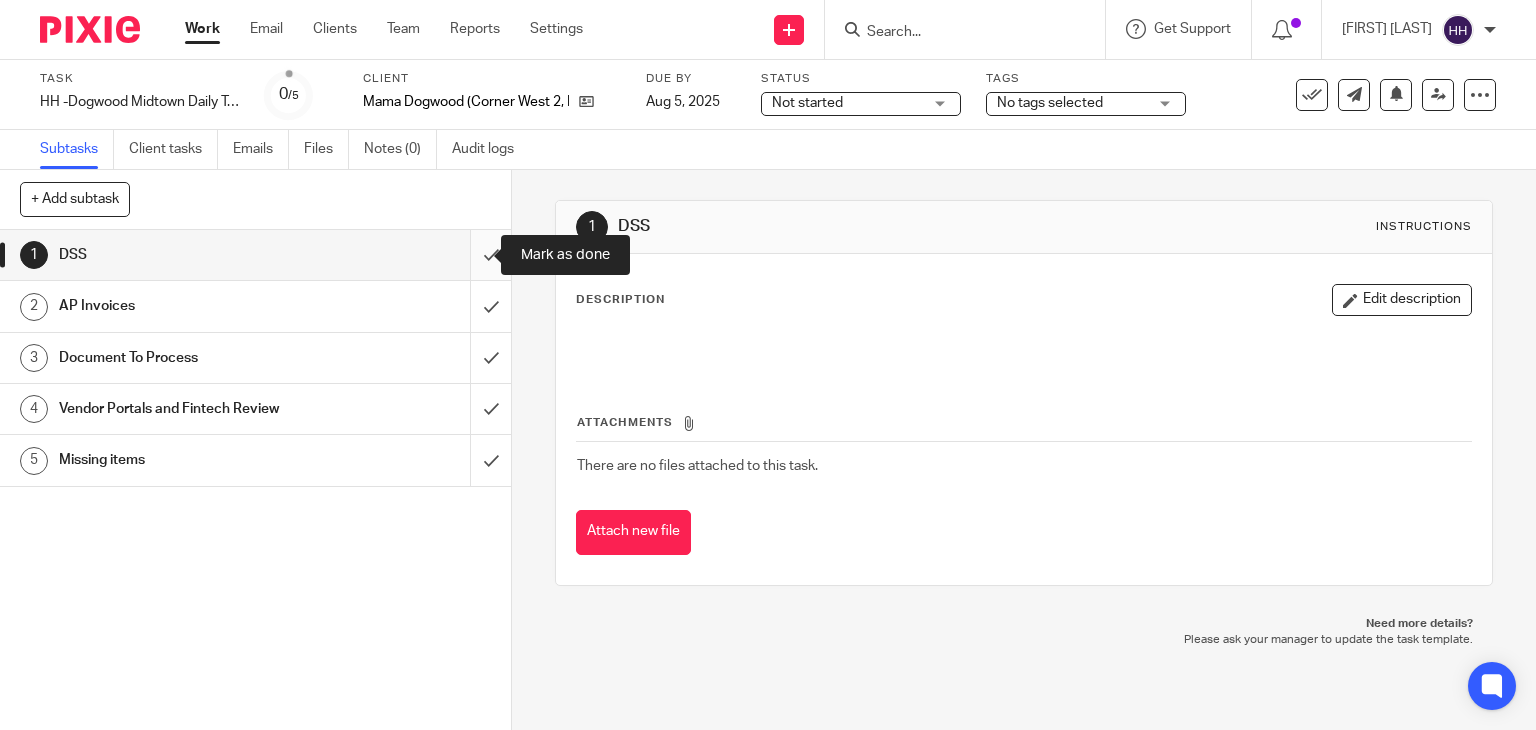 click at bounding box center (255, 255) 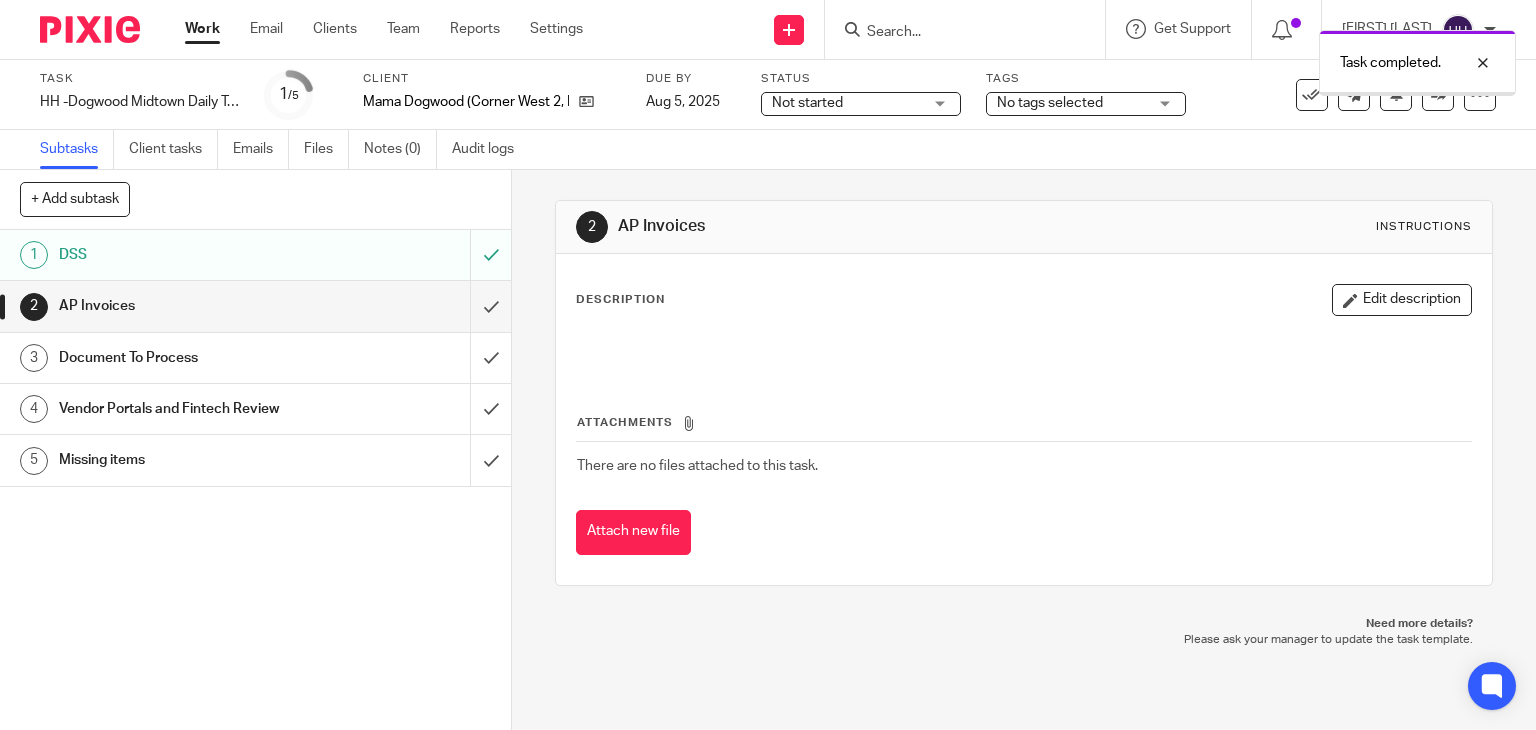 scroll, scrollTop: 0, scrollLeft: 0, axis: both 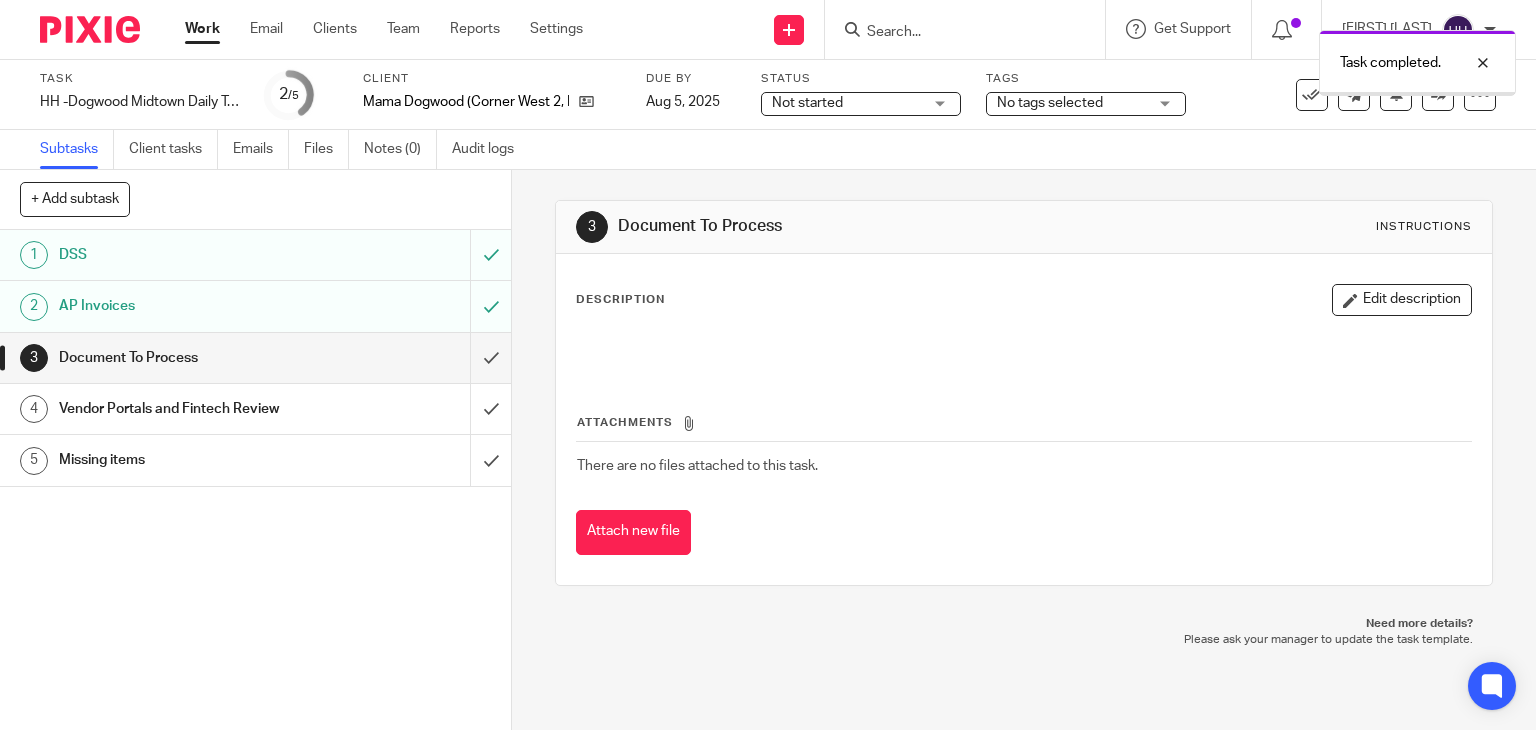 click at bounding box center [255, 358] 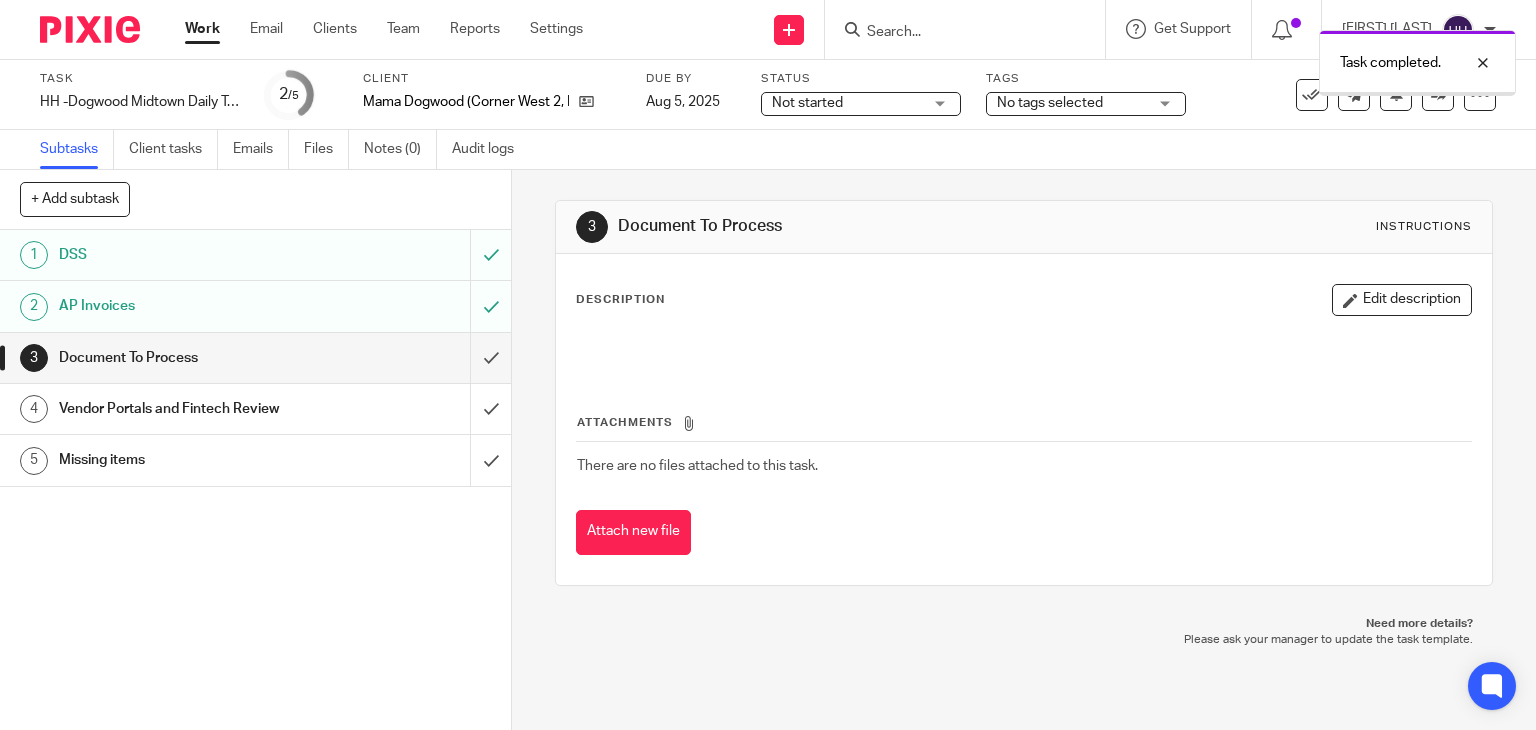 scroll, scrollTop: 0, scrollLeft: 0, axis: both 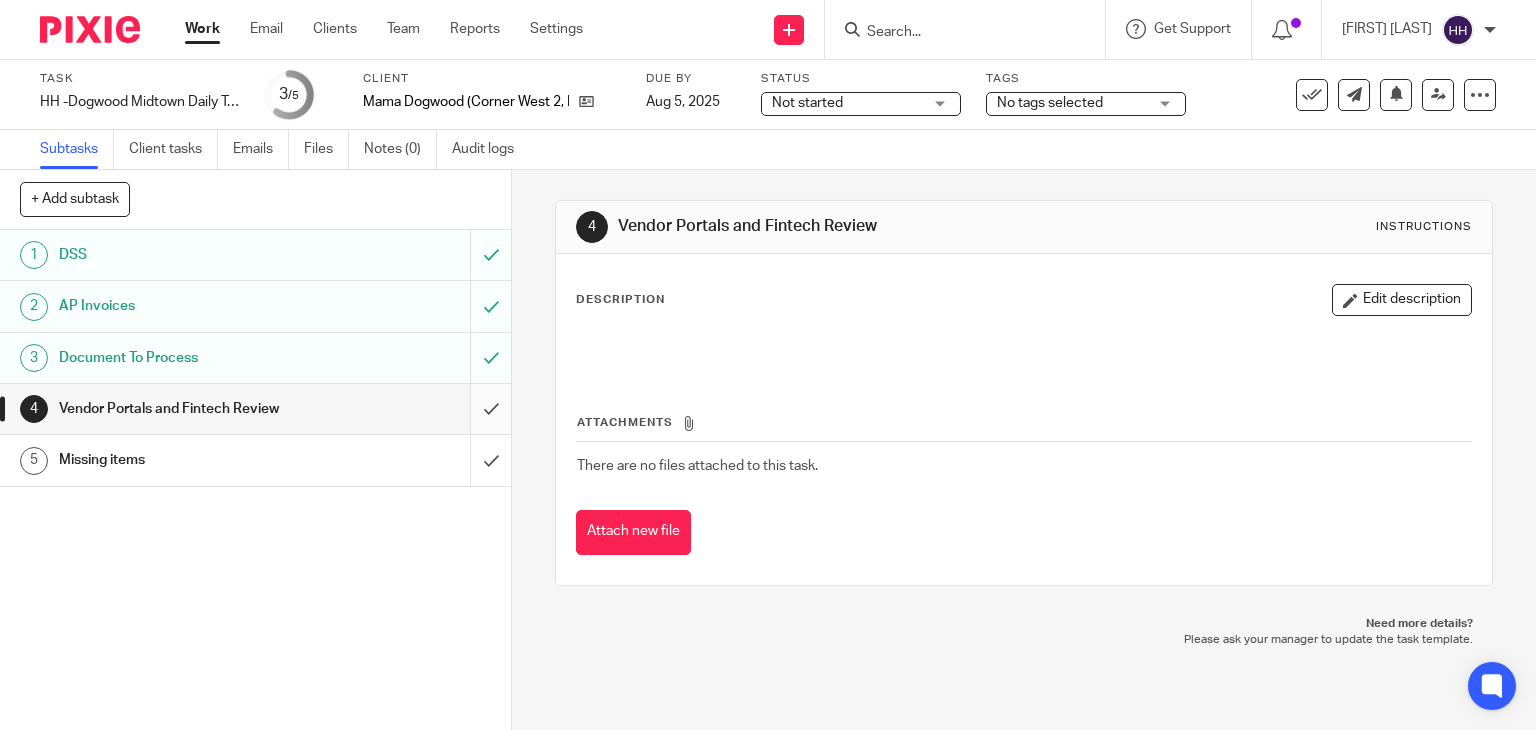 click at bounding box center [255, 409] 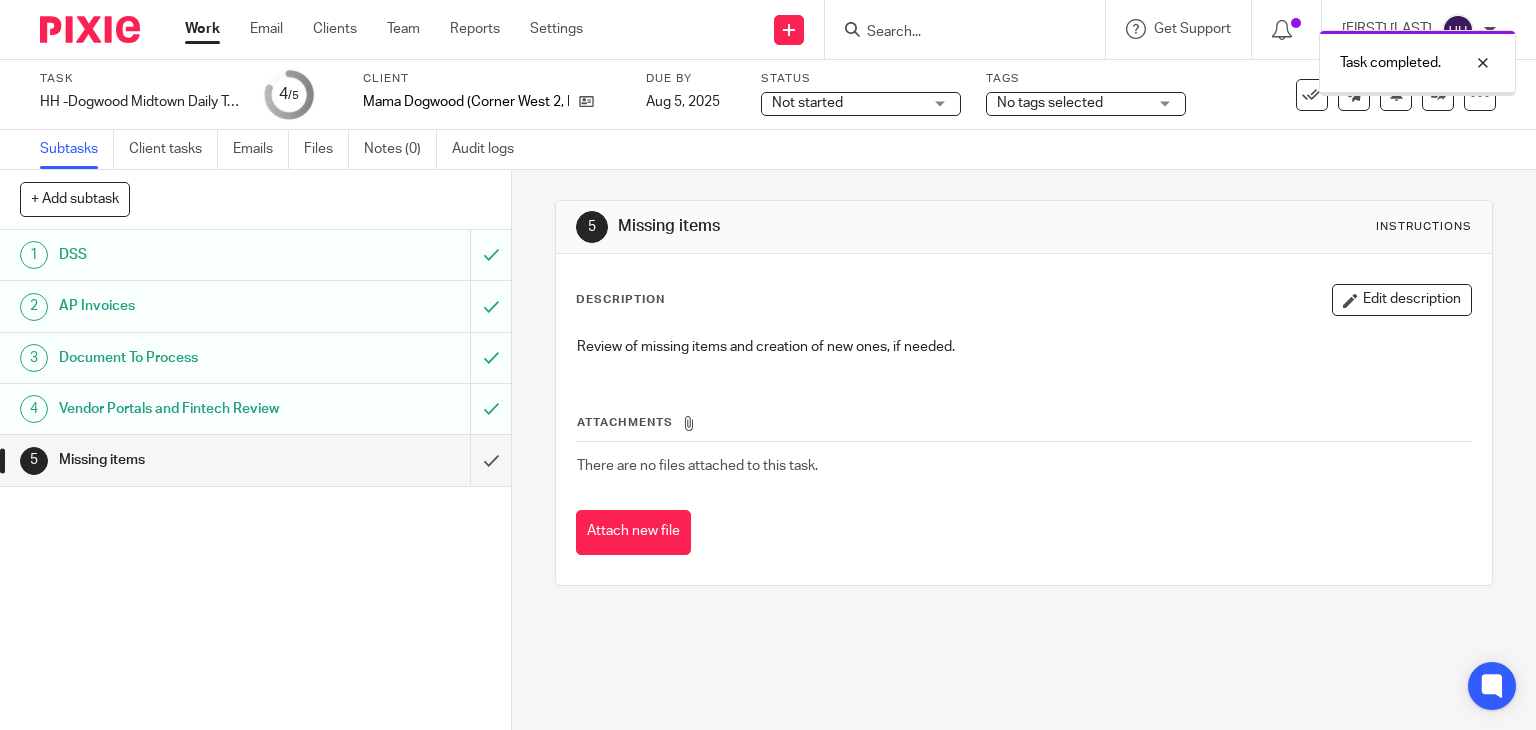 scroll, scrollTop: 0, scrollLeft: 0, axis: both 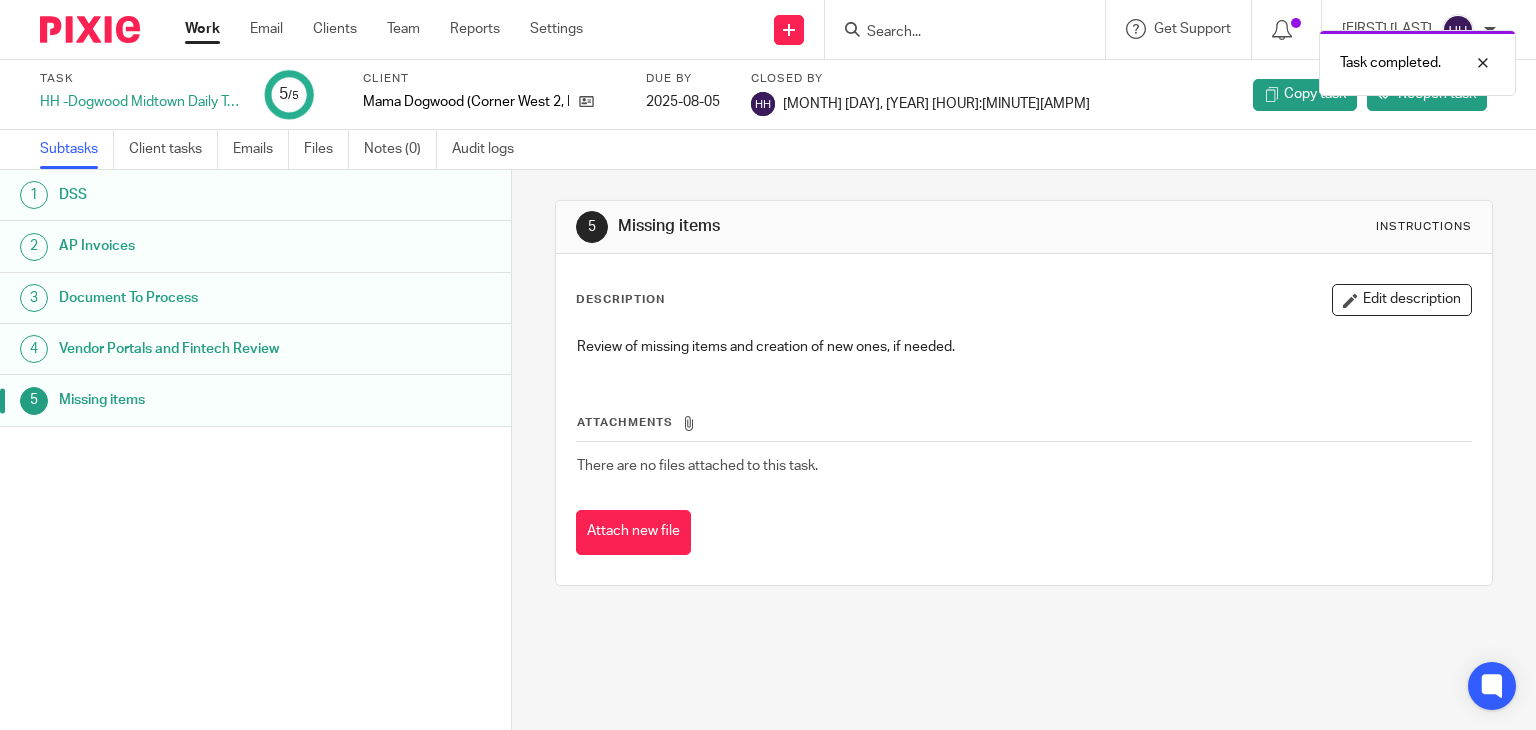 click on "Work" at bounding box center [202, 29] 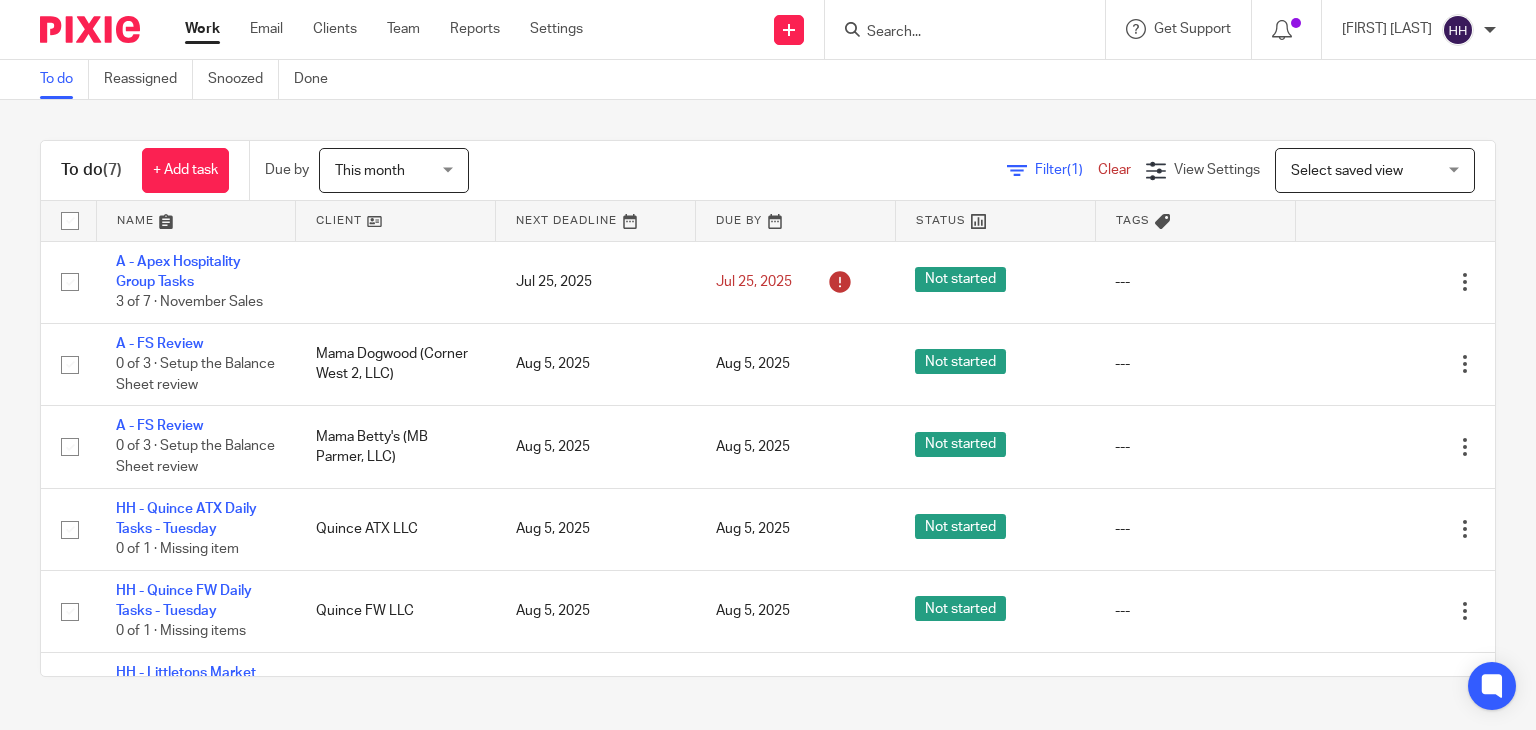 scroll, scrollTop: 0, scrollLeft: 0, axis: both 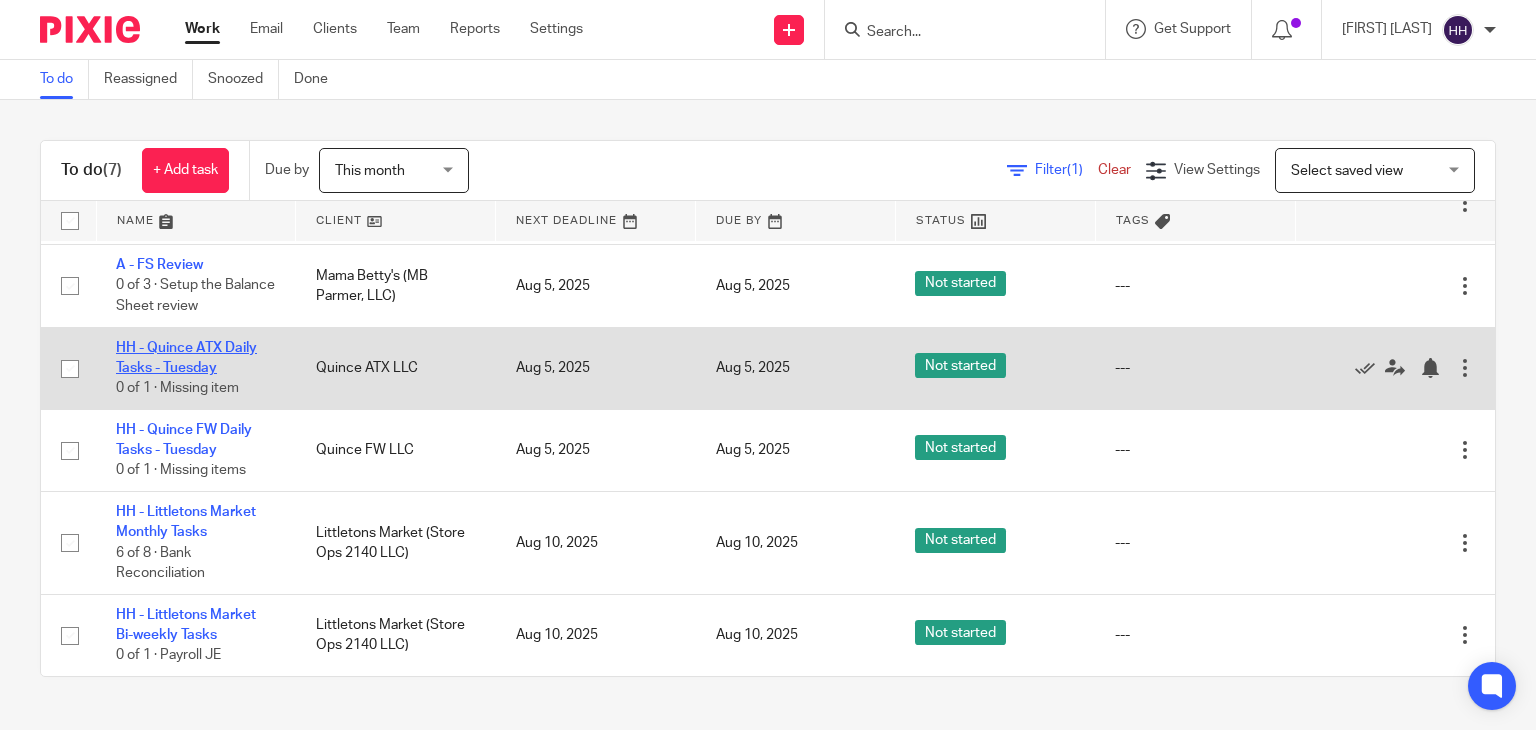 click on "HH - Quince ATX Daily Tasks - Tuesday" at bounding box center [186, 358] 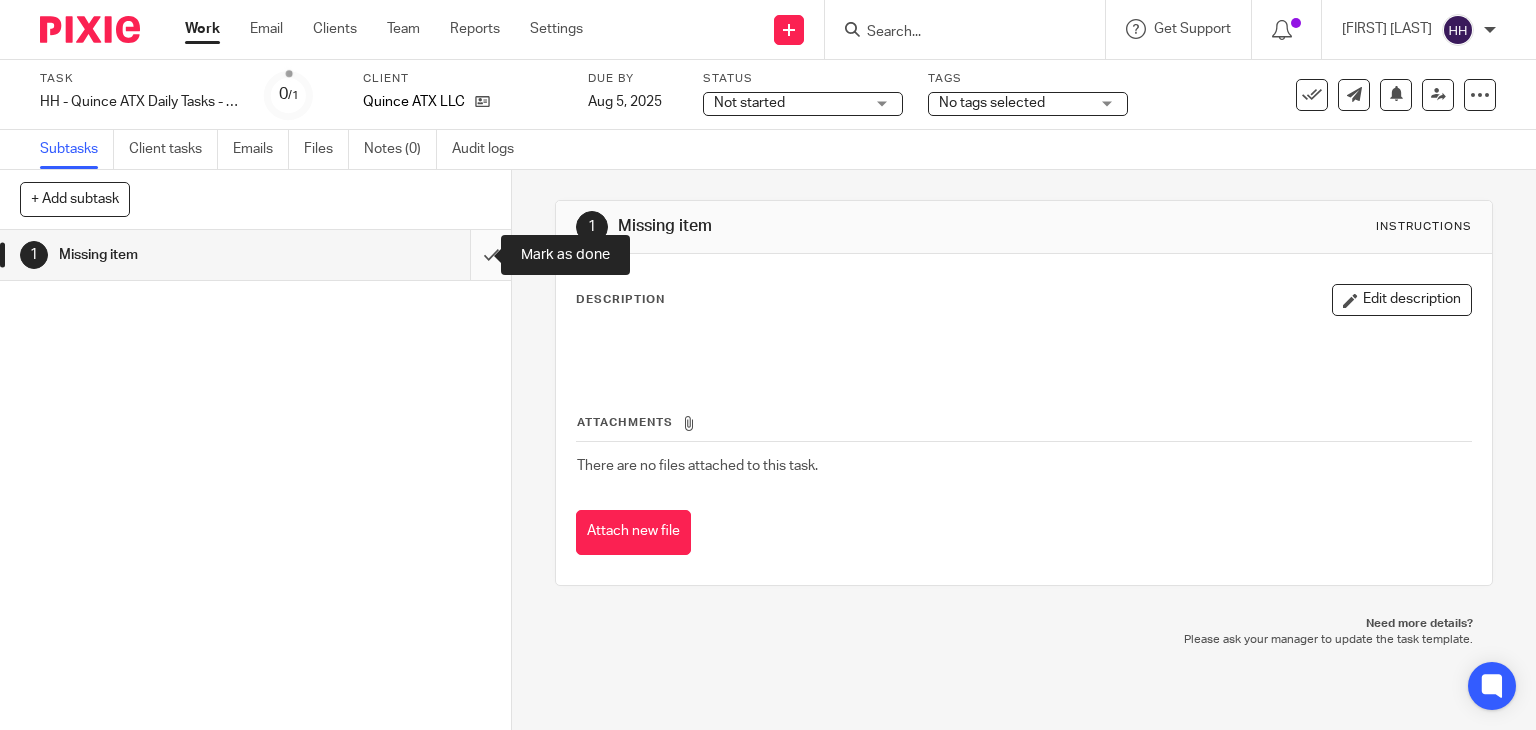 scroll, scrollTop: 0, scrollLeft: 0, axis: both 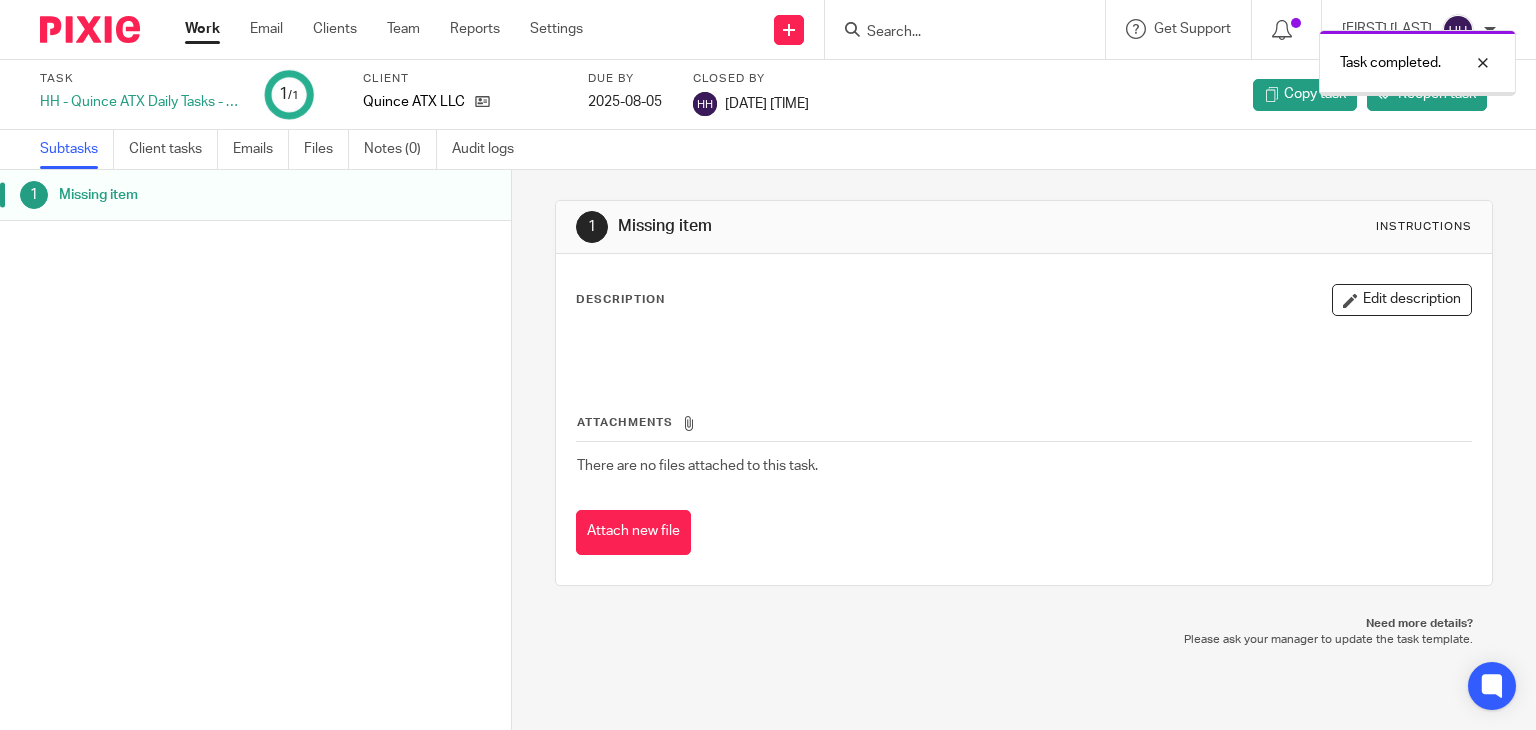 click on "Work" at bounding box center [202, 29] 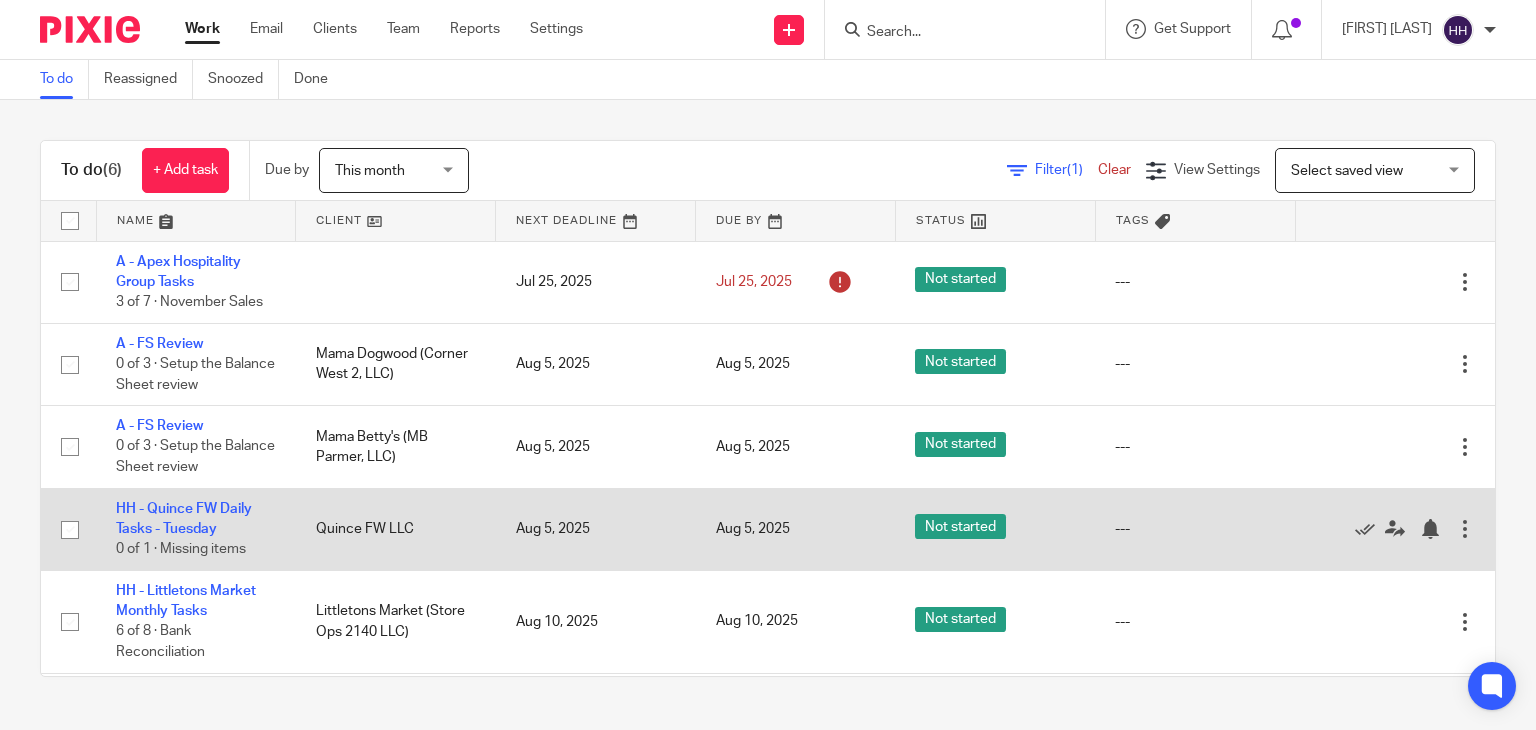 scroll, scrollTop: 0, scrollLeft: 0, axis: both 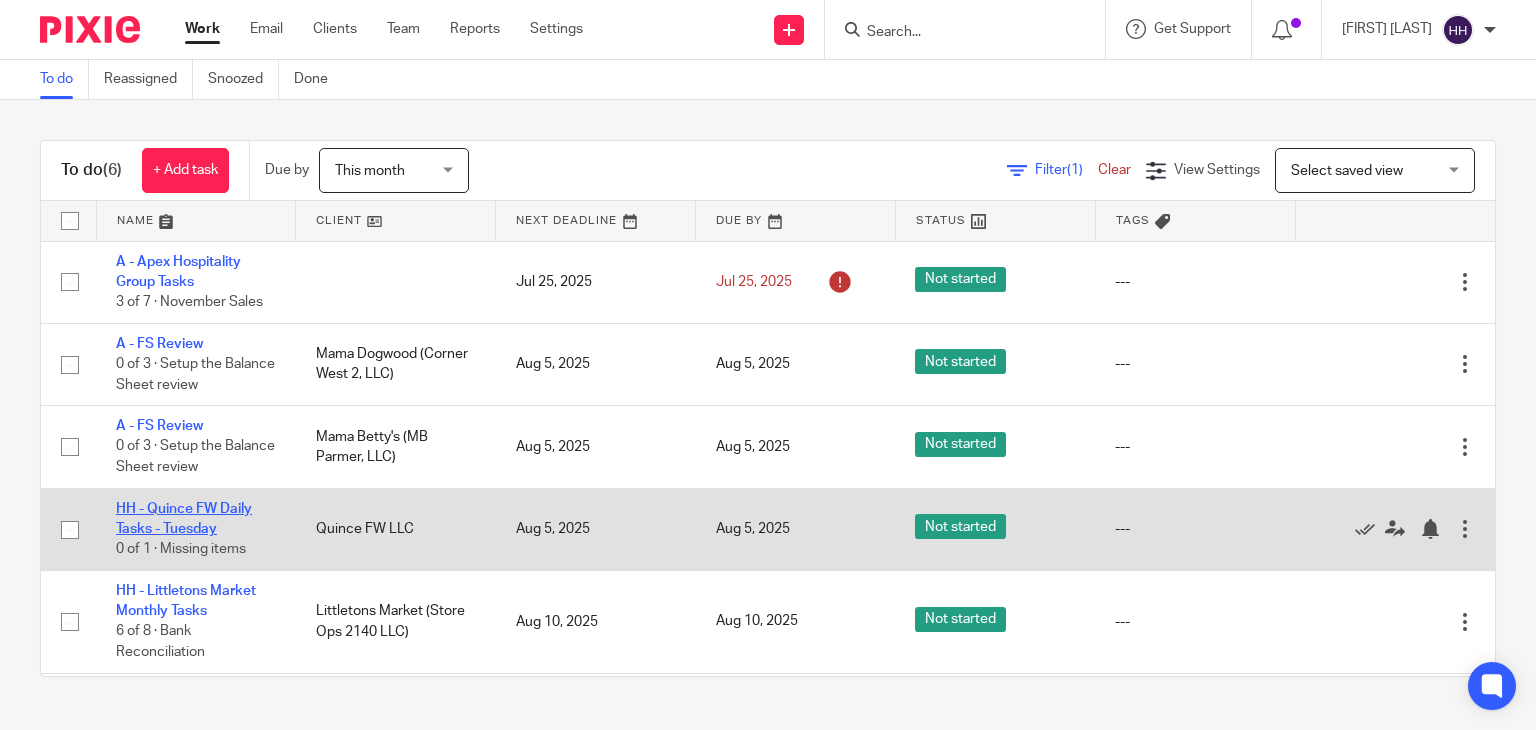 click on "HH - Quince FW Daily Tasks - Tuesday" at bounding box center [184, 519] 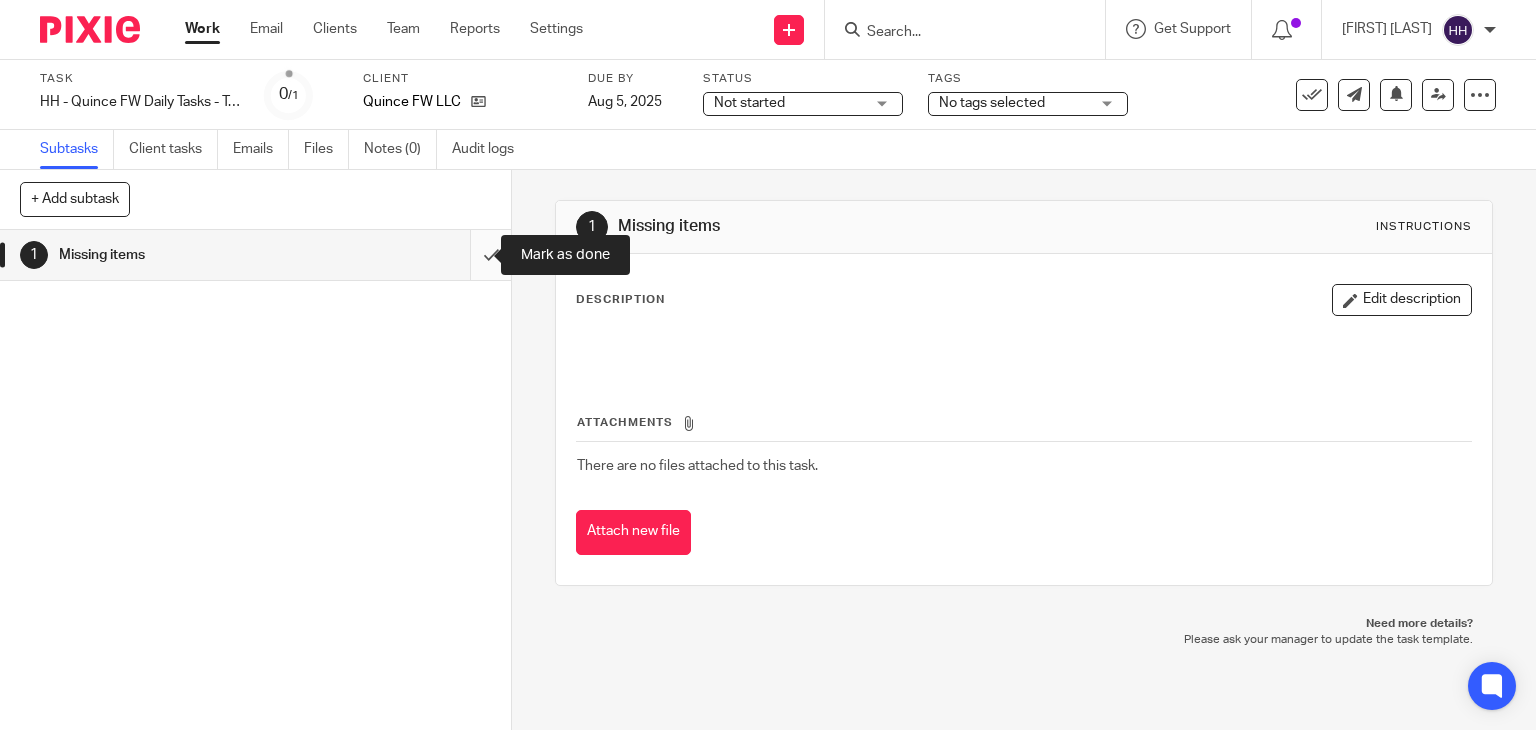 scroll, scrollTop: 0, scrollLeft: 0, axis: both 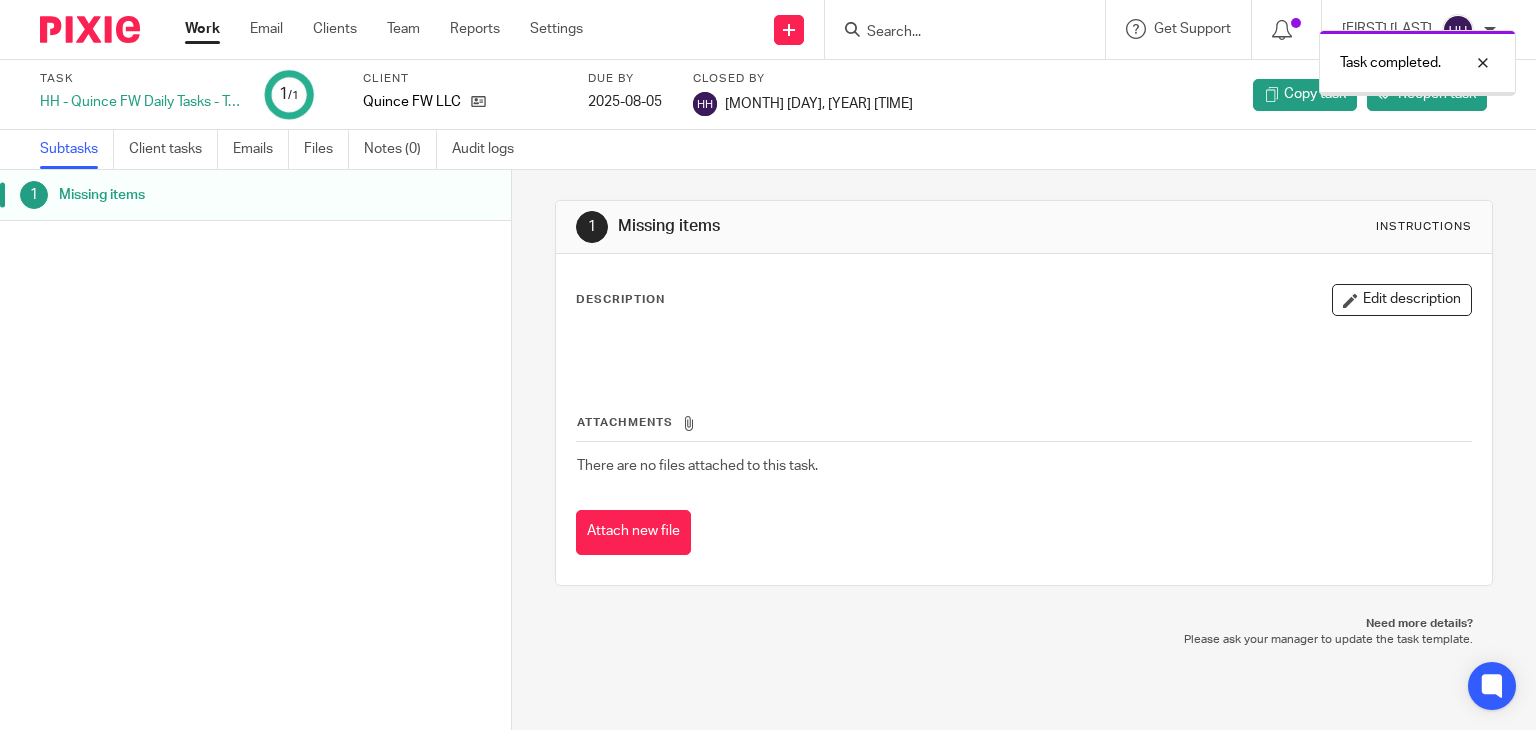click on "Work" at bounding box center (202, 29) 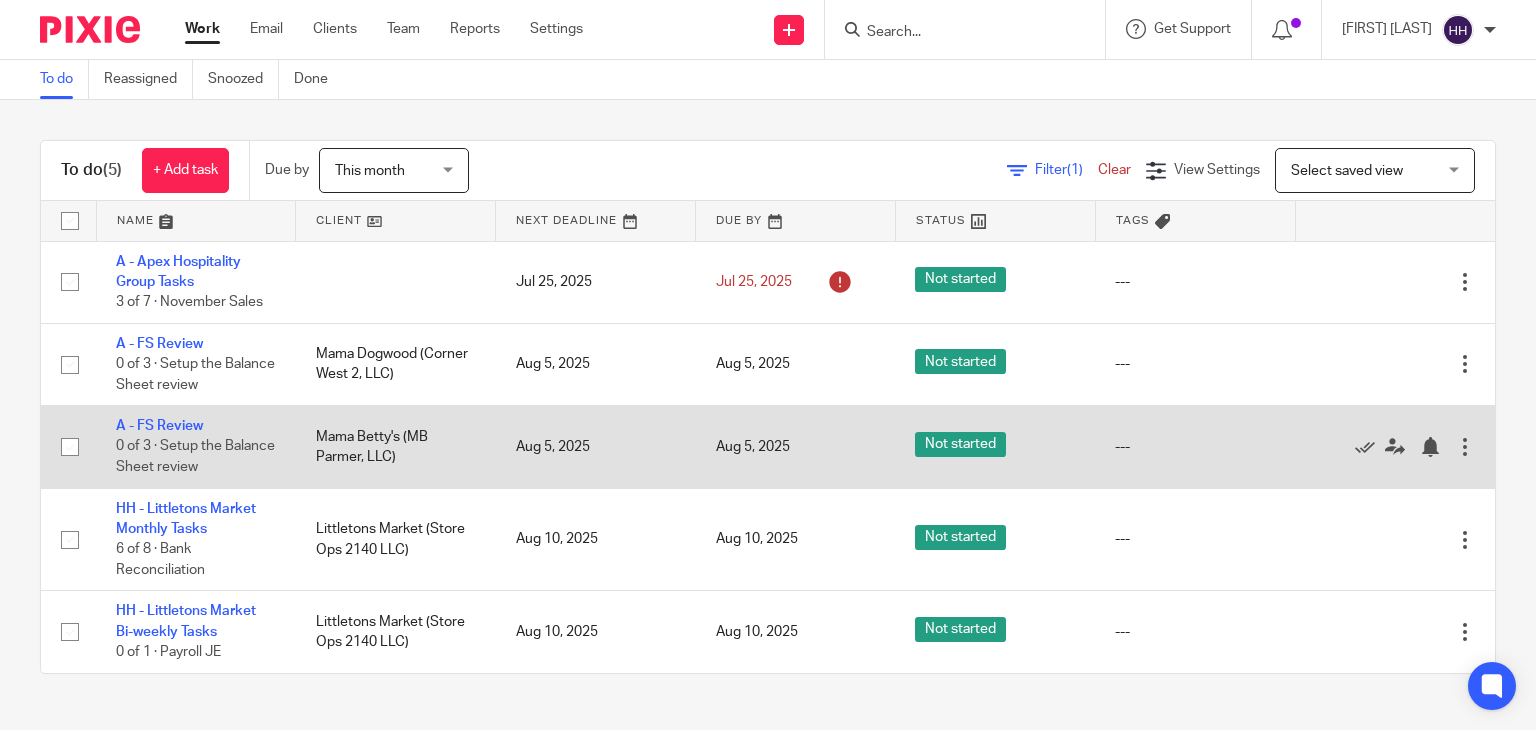 scroll, scrollTop: 0, scrollLeft: 0, axis: both 